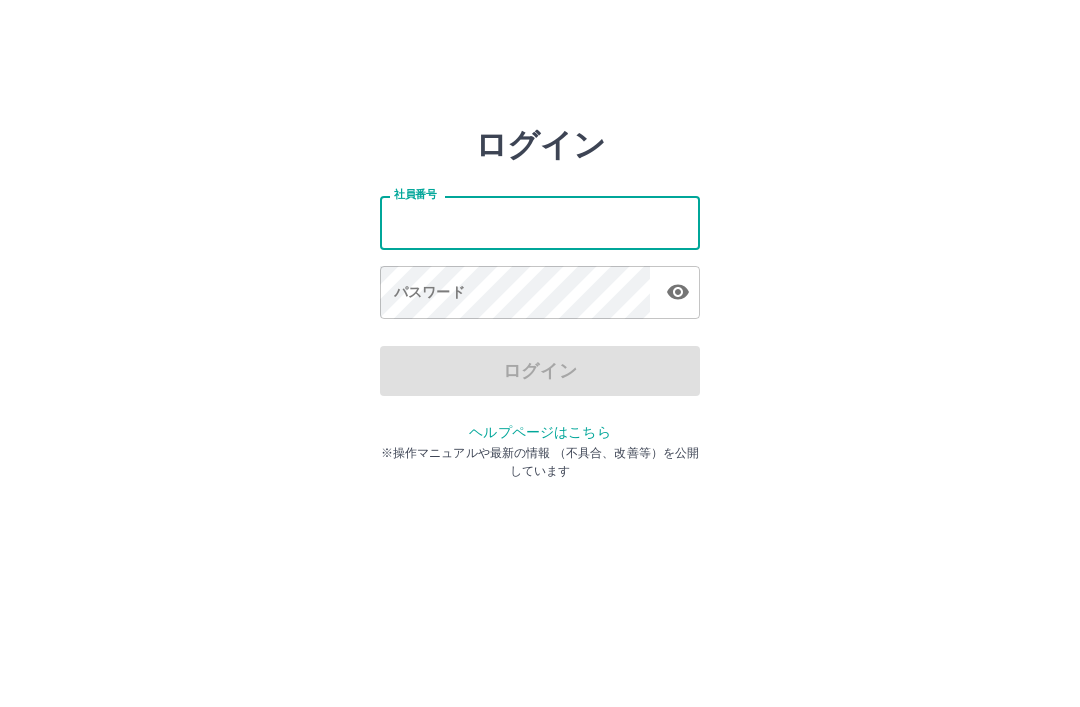 scroll, scrollTop: 0, scrollLeft: 0, axis: both 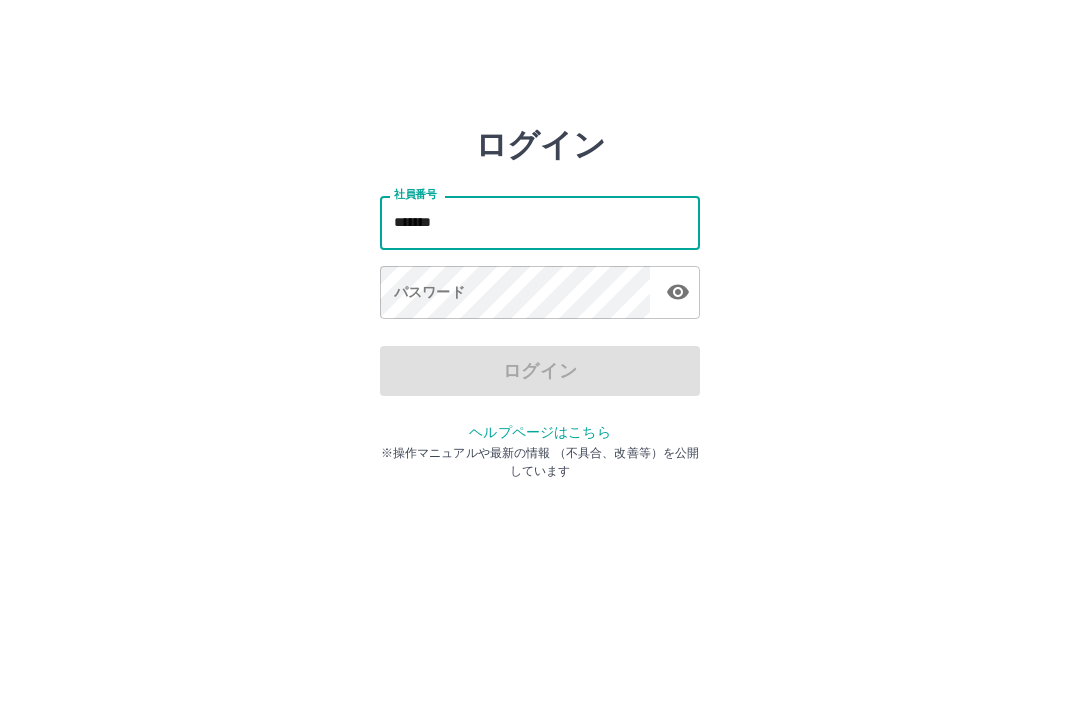 type on "*******" 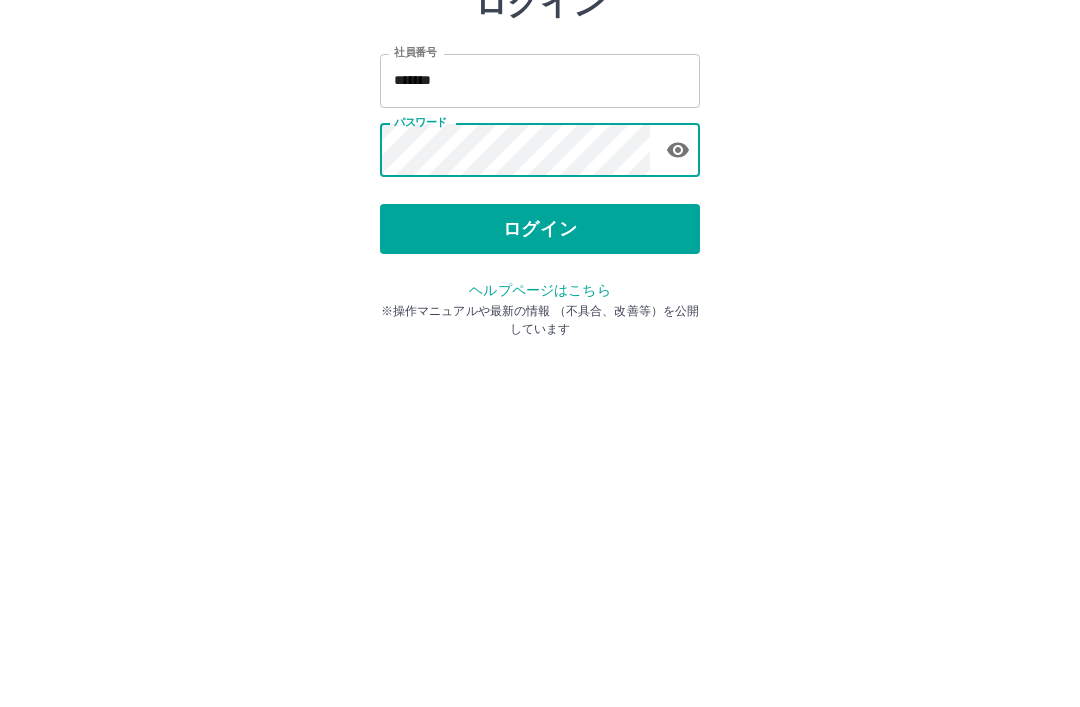 click on "ログイン" at bounding box center (540, 371) 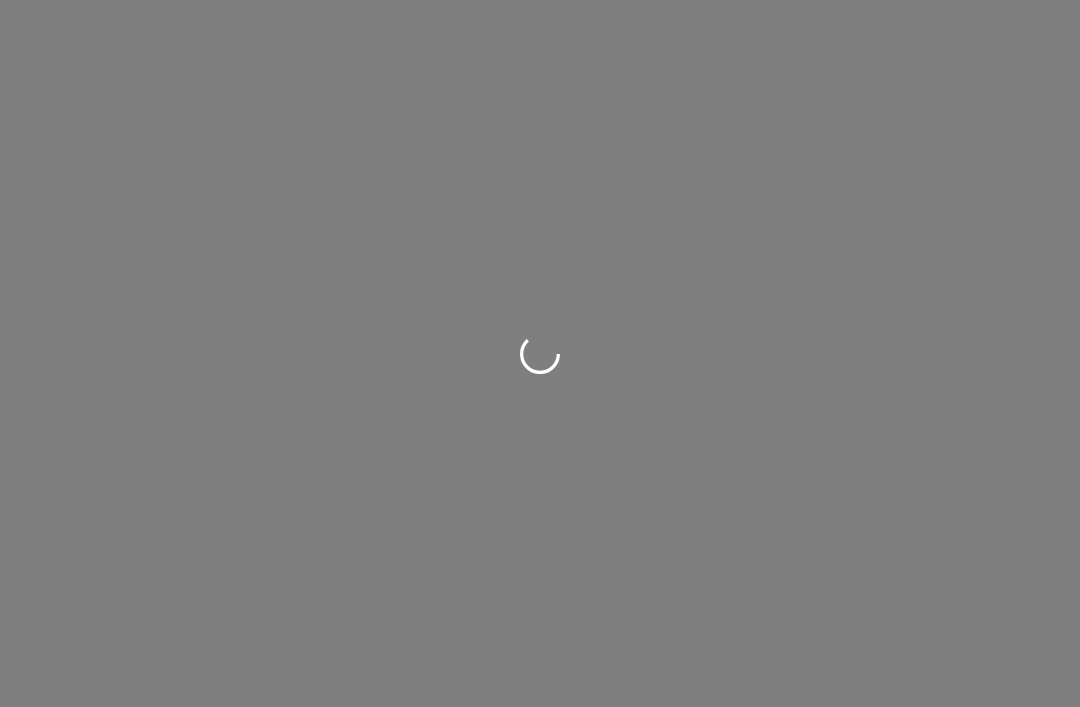 scroll, scrollTop: 0, scrollLeft: 0, axis: both 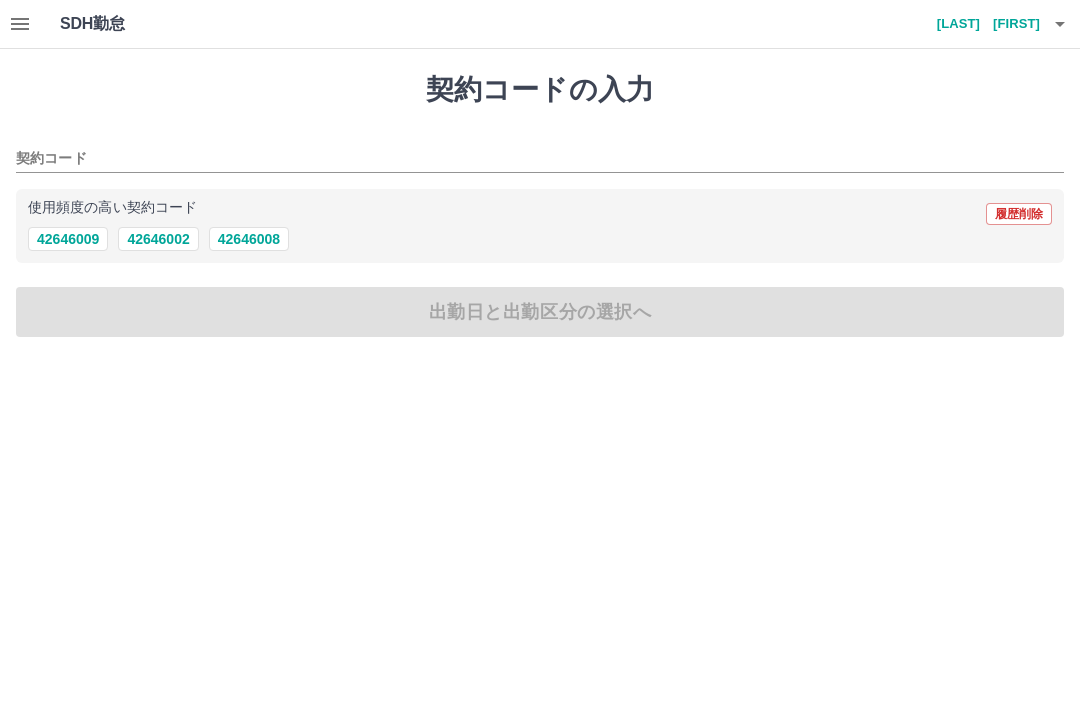 click on "42646008" at bounding box center (249, 239) 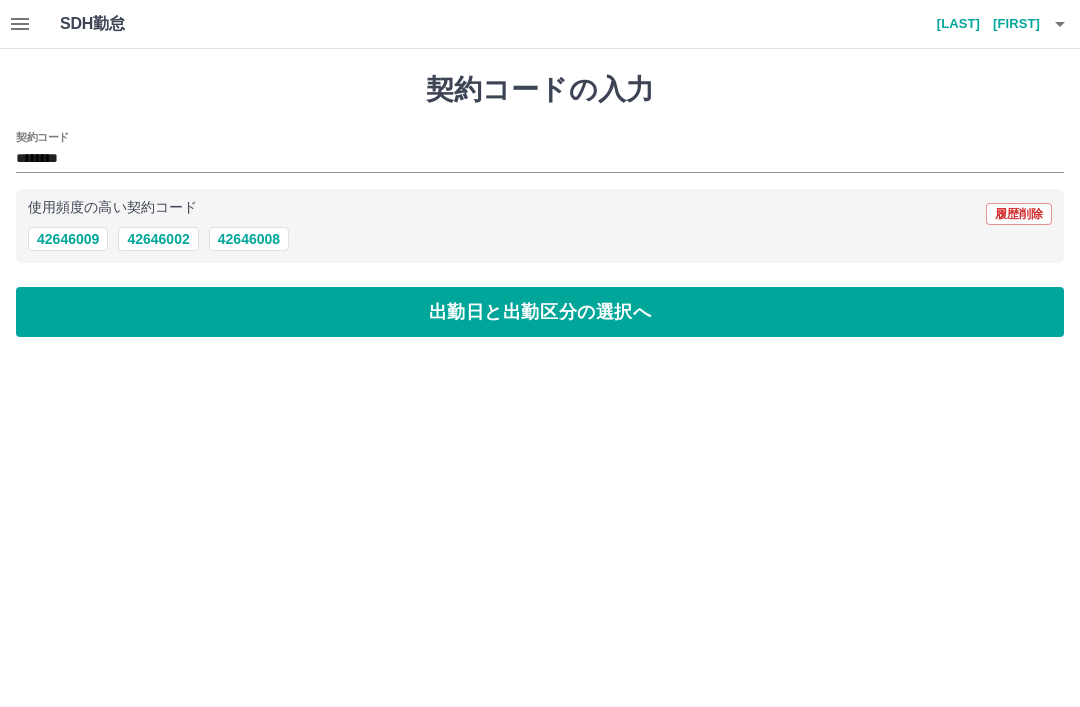 click on "出勤日と出勤区分の選択へ" at bounding box center [540, 312] 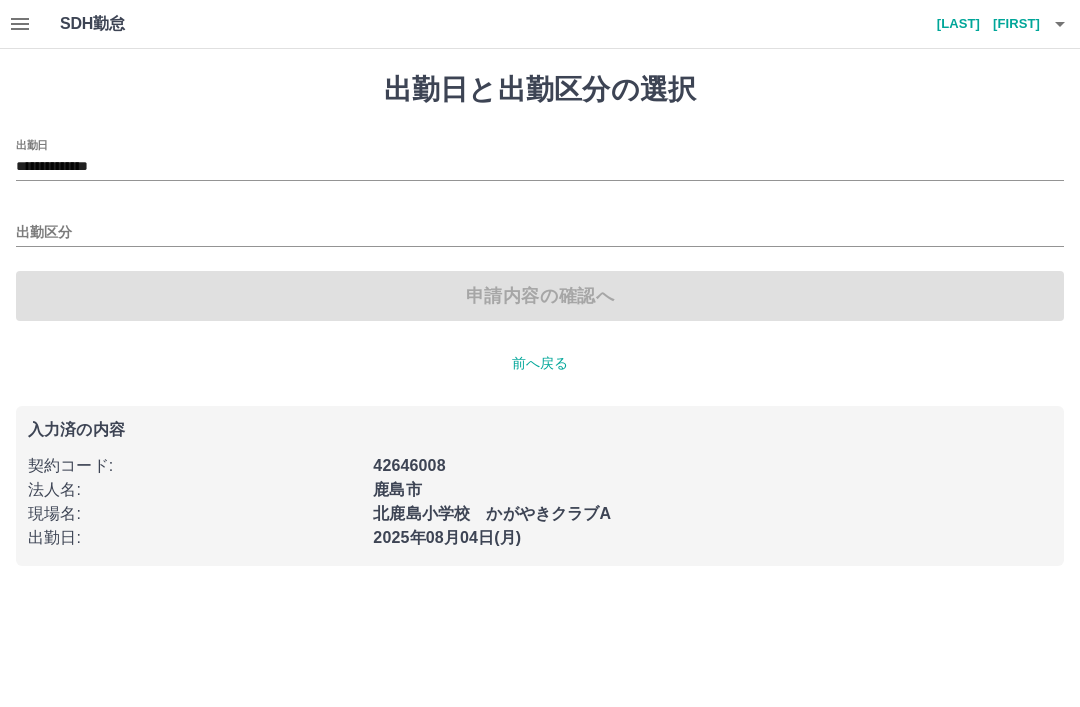 click on "出勤区分" at bounding box center (540, 233) 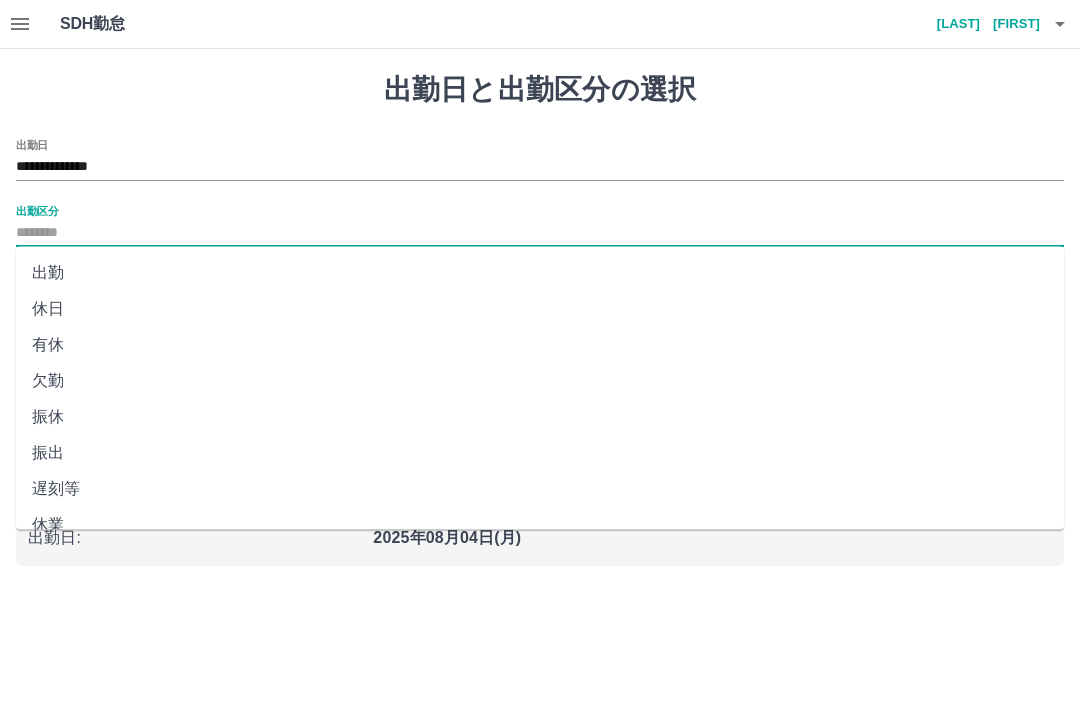 click on "出勤" at bounding box center (540, 273) 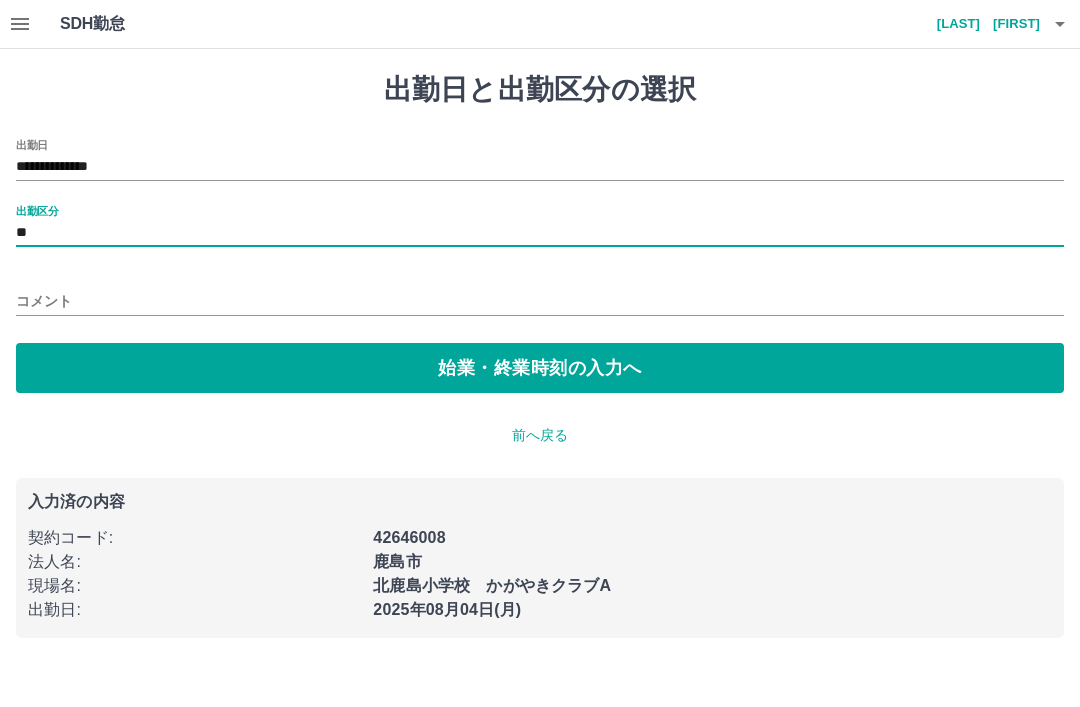 click on "コメント" at bounding box center (540, 301) 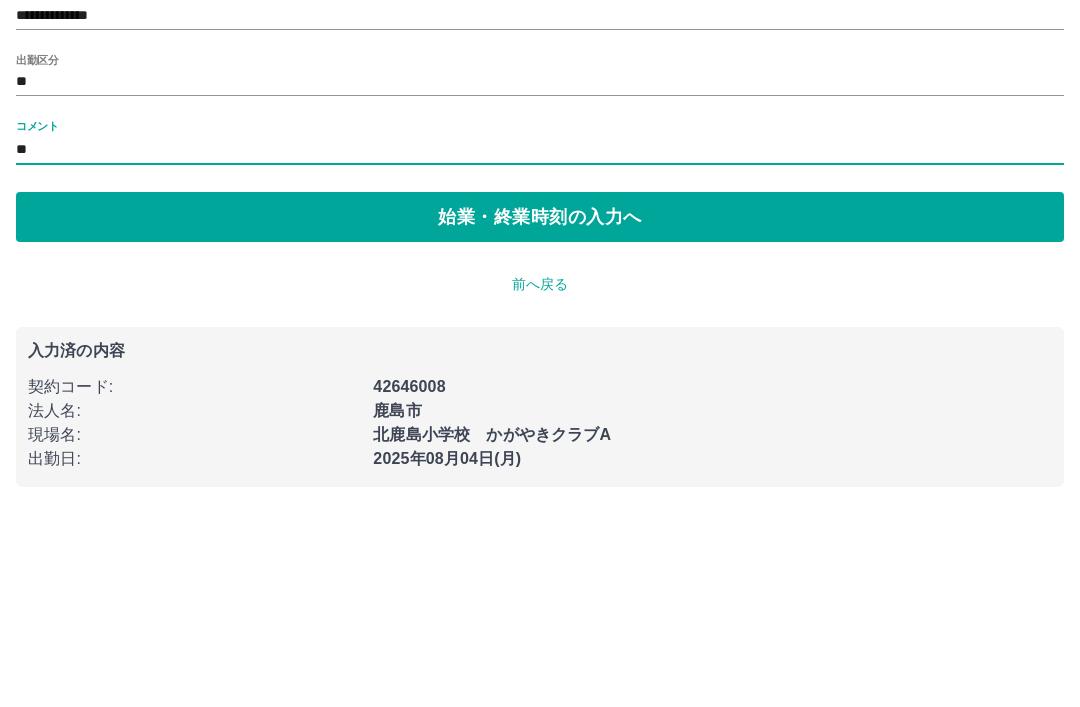 type on "*" 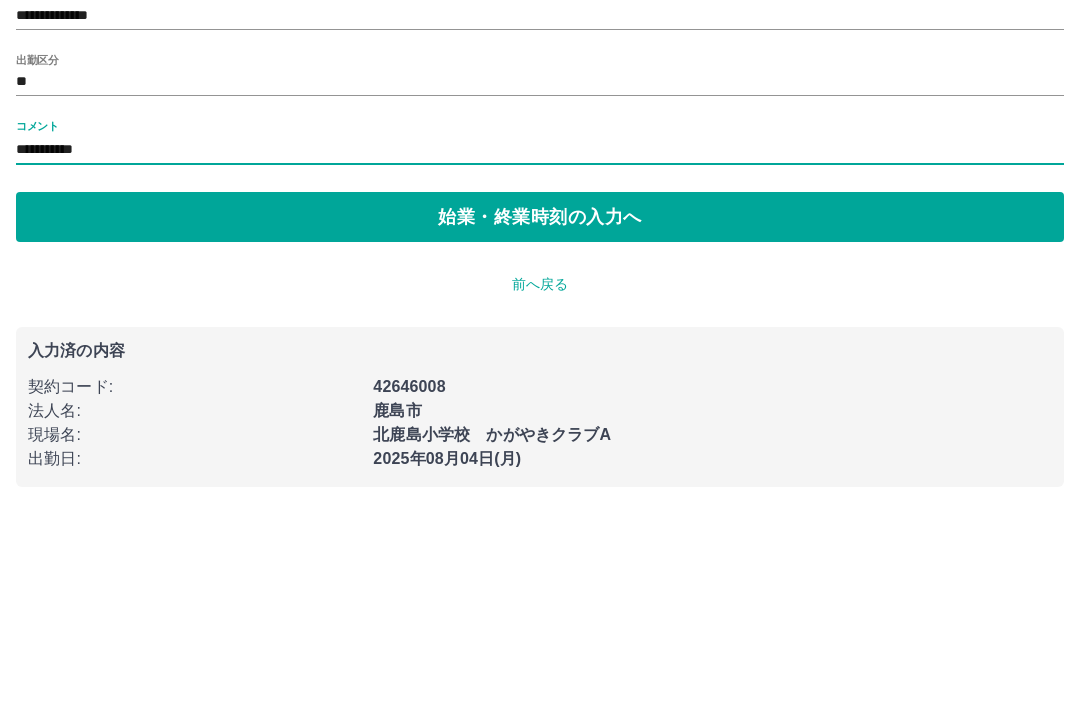 type on "**********" 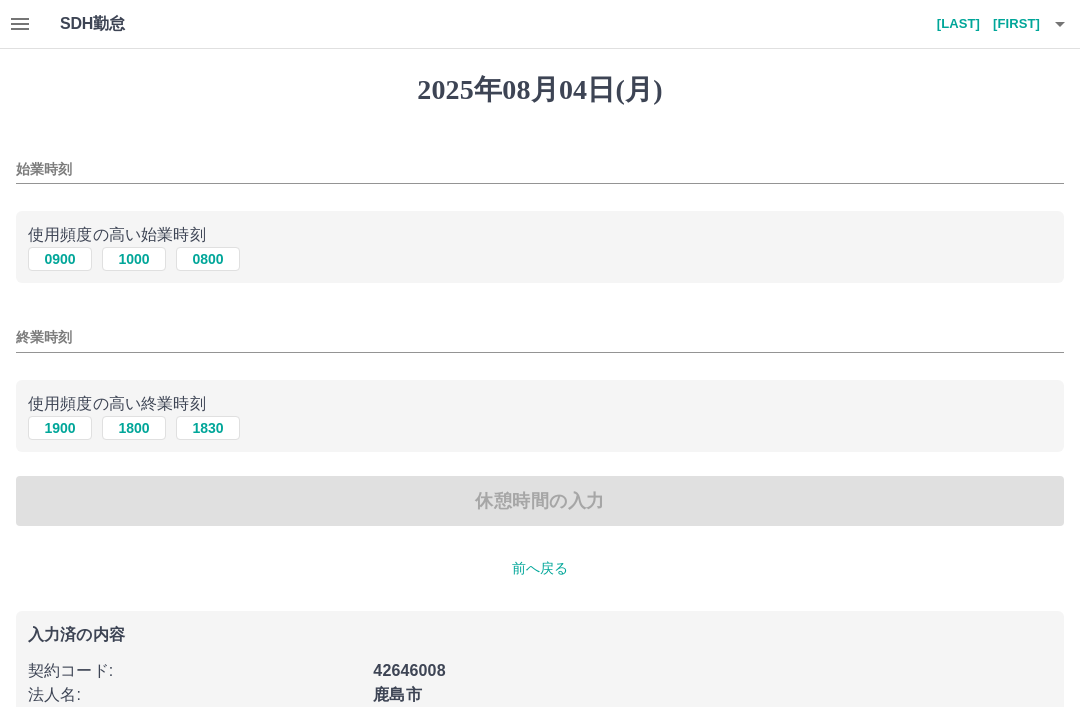 click on "0900" at bounding box center [60, 259] 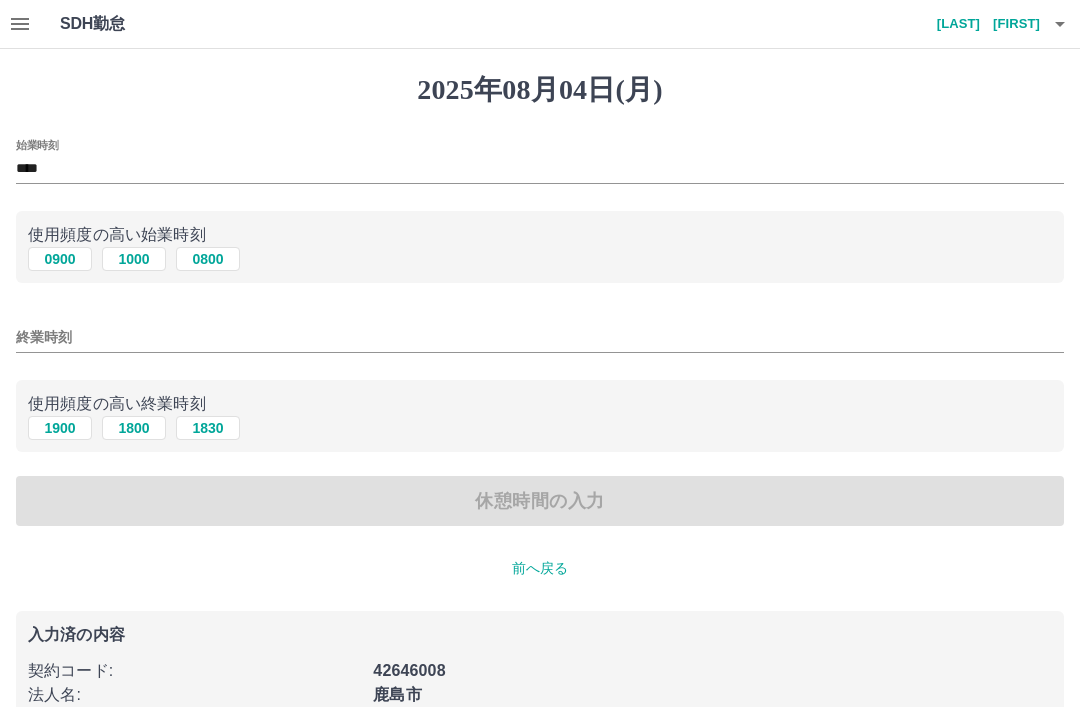 click on "1800" at bounding box center (134, 428) 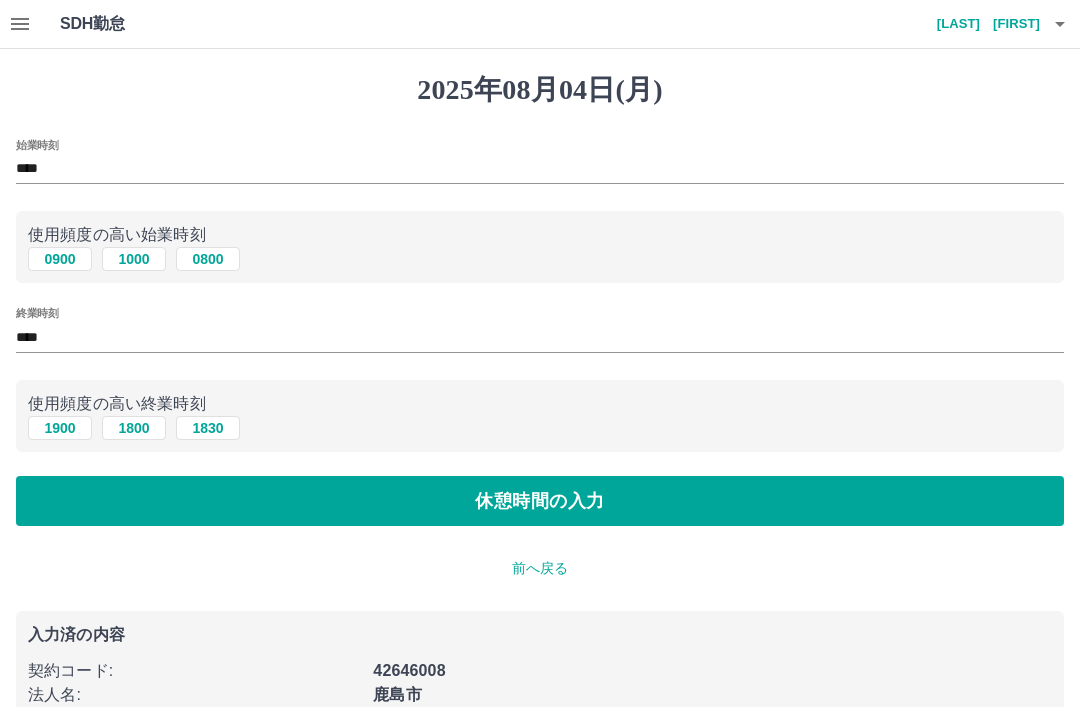 click on "休憩時間の入力" at bounding box center [540, 501] 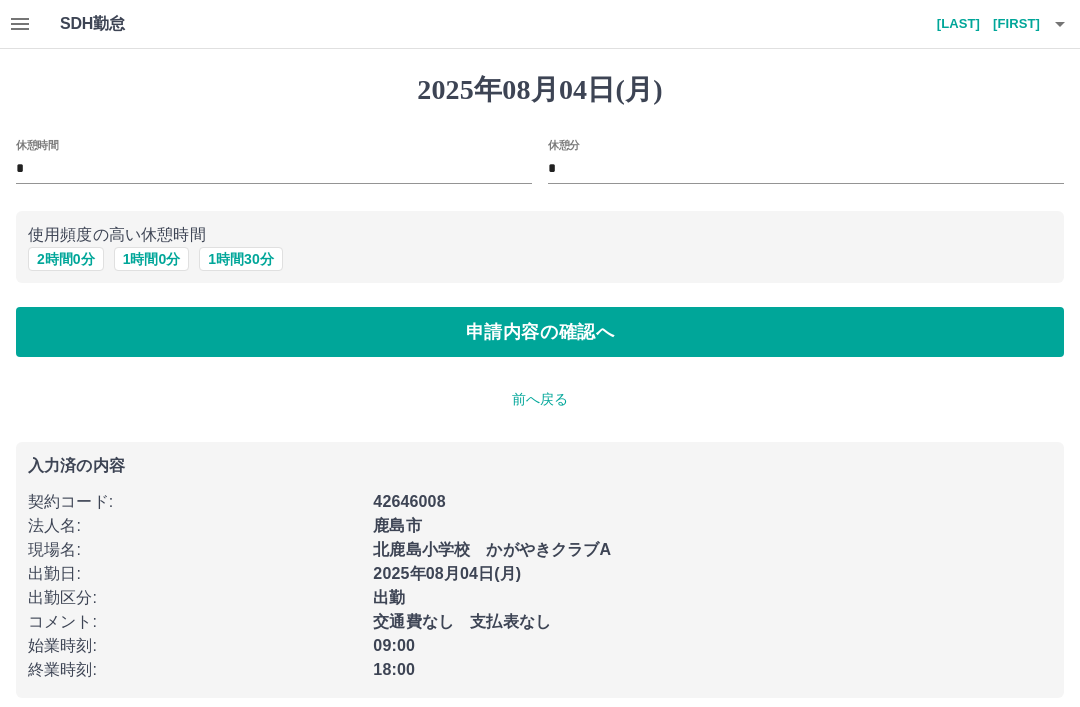click on "1 時間 0 分" at bounding box center [152, 259] 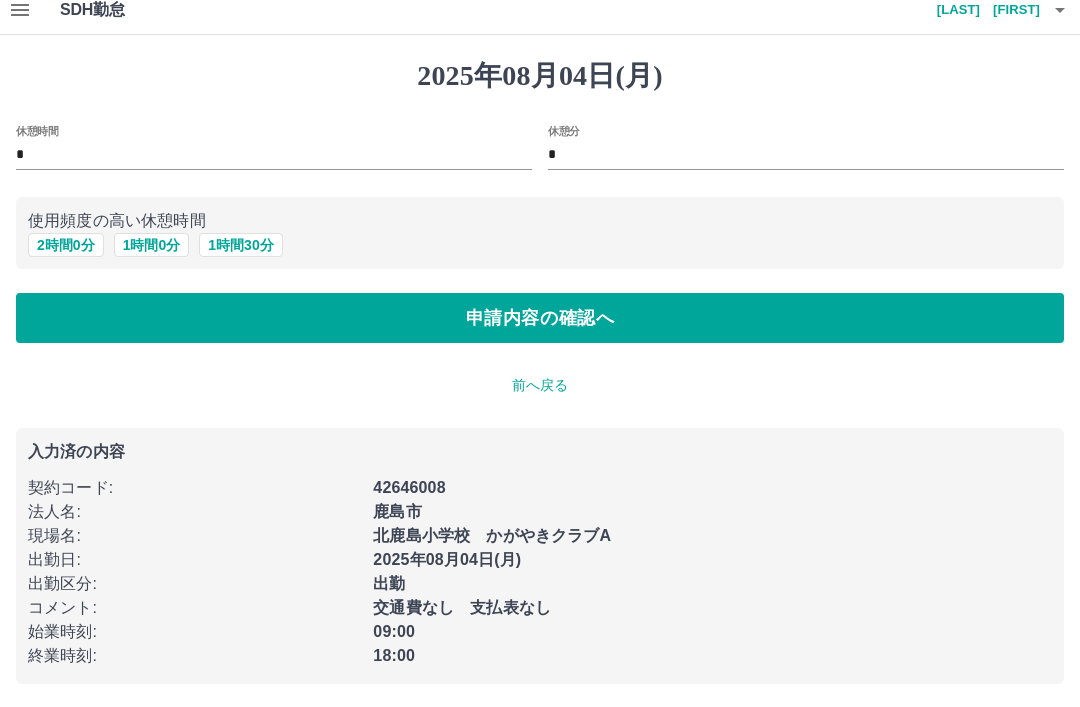 scroll, scrollTop: 16, scrollLeft: 0, axis: vertical 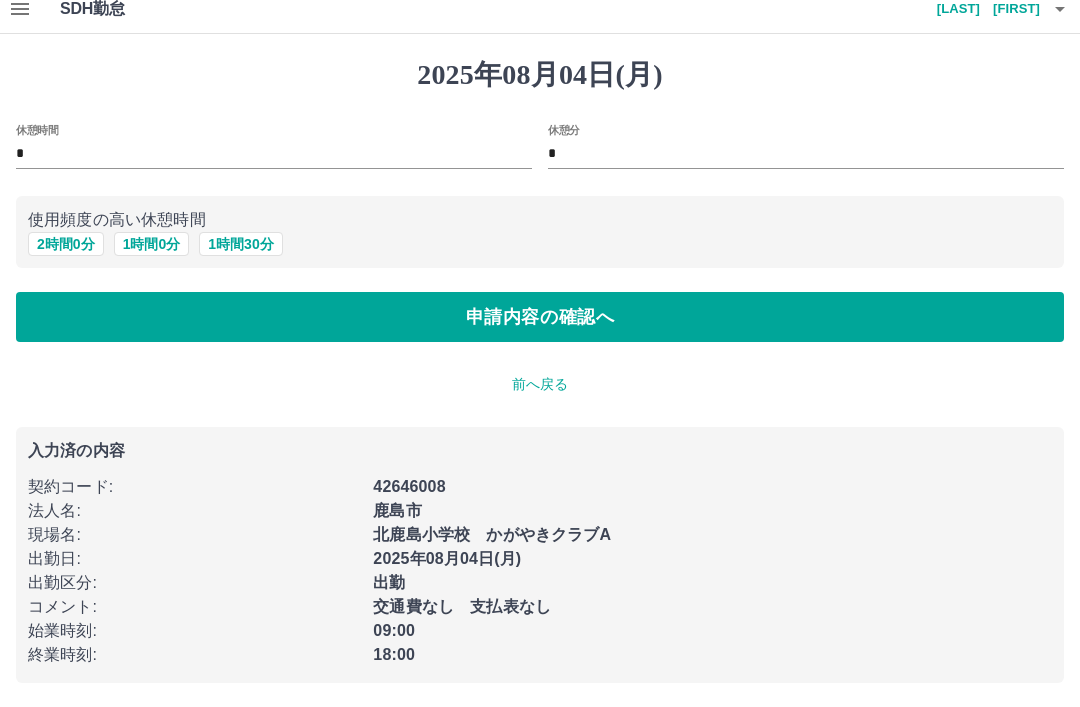 click on "申請内容の確認へ" at bounding box center [540, 317] 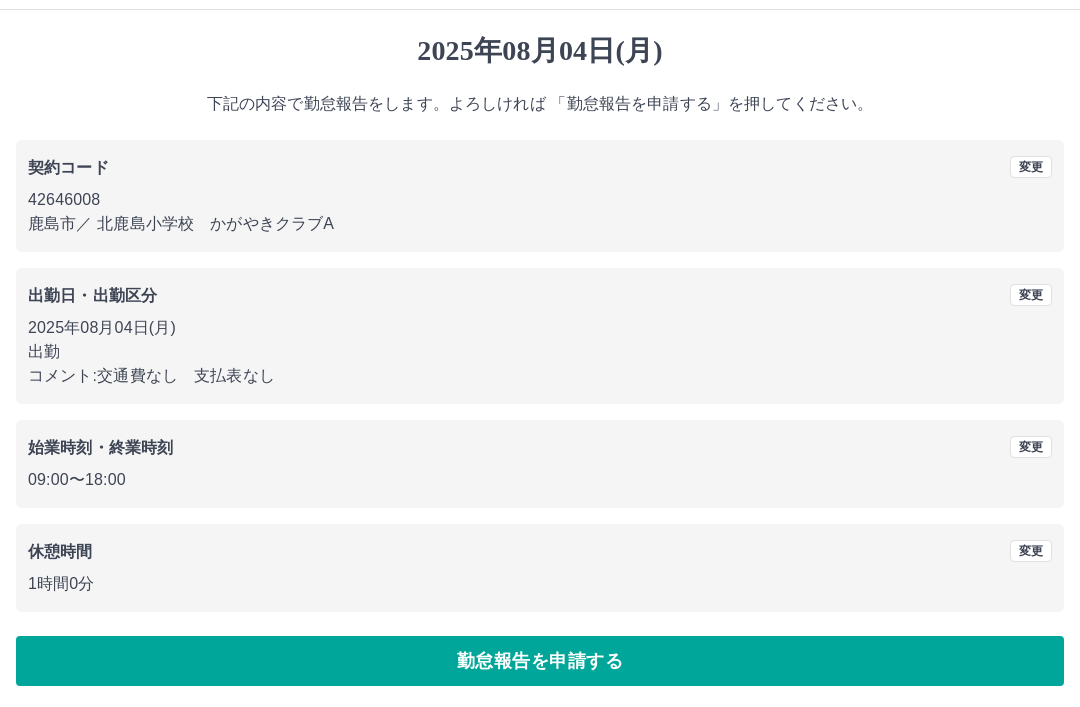 scroll, scrollTop: 37, scrollLeft: 0, axis: vertical 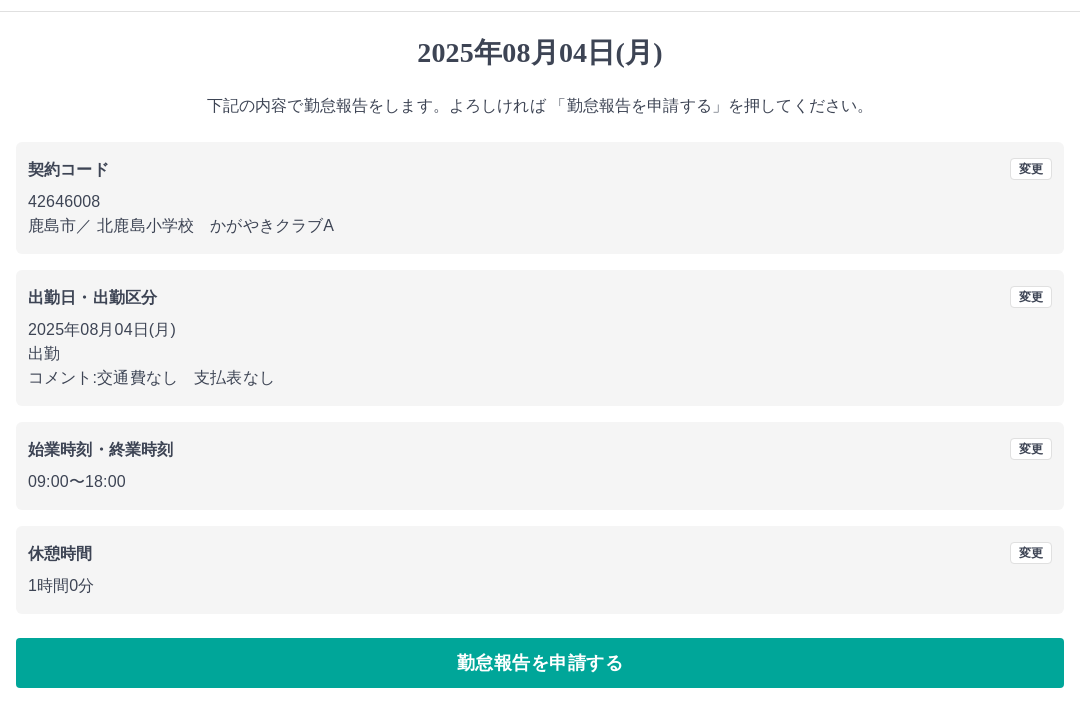 click on "勤怠報告を申請する" at bounding box center (540, 663) 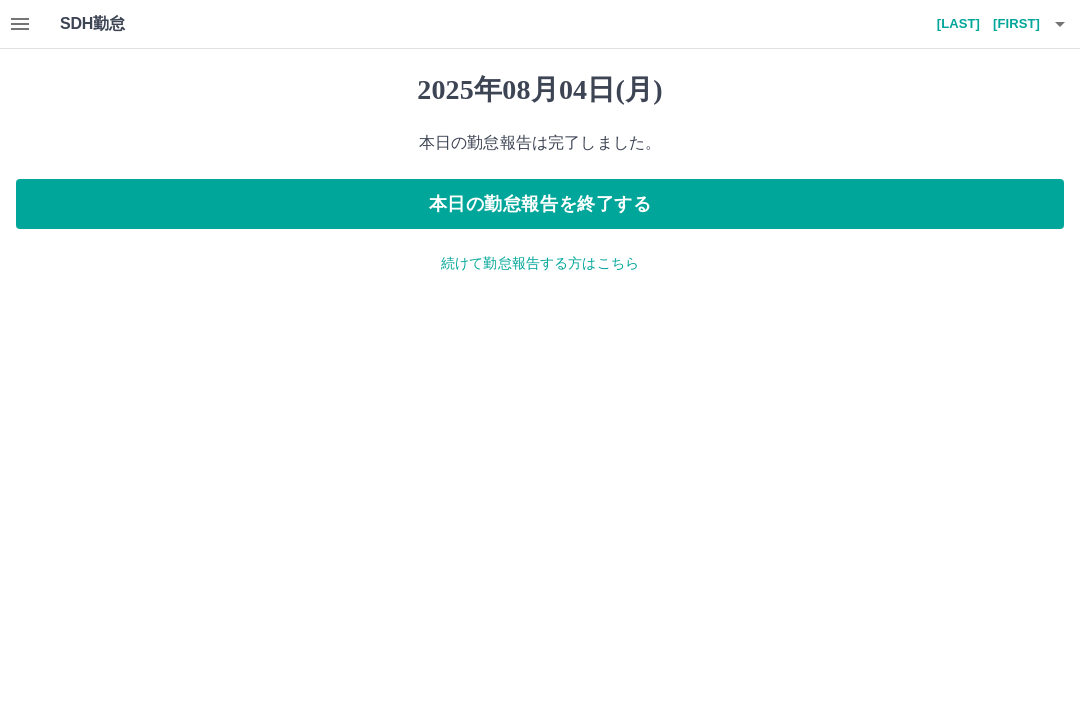 click on "本日の勤怠報告を終了する" at bounding box center [540, 204] 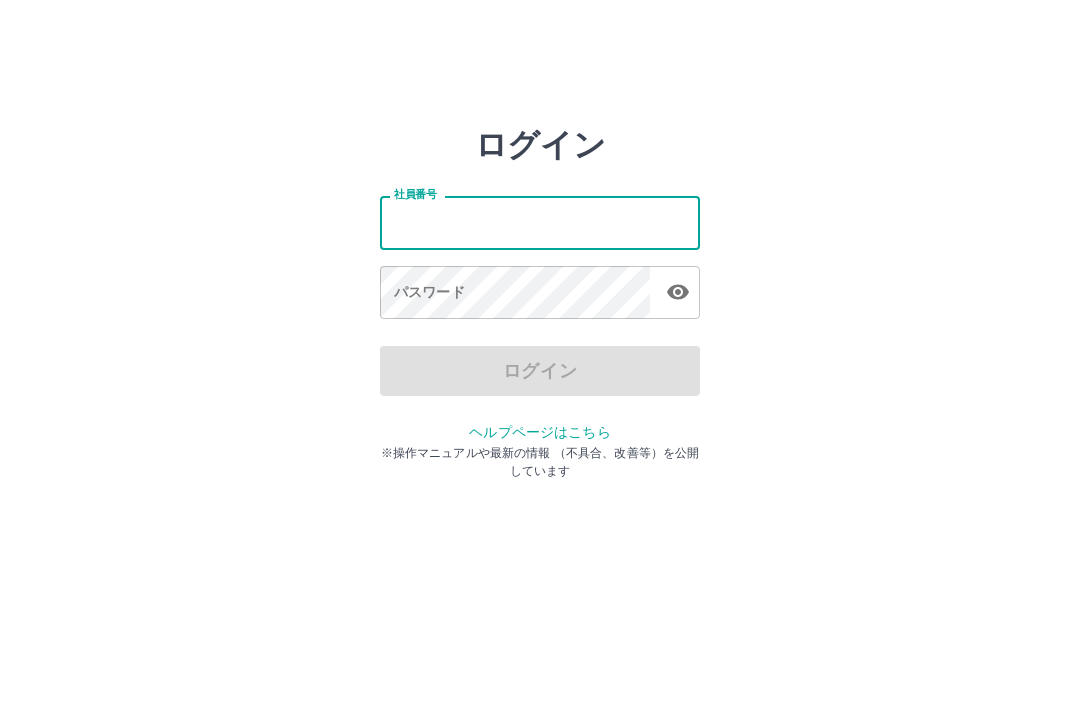 scroll, scrollTop: 0, scrollLeft: 0, axis: both 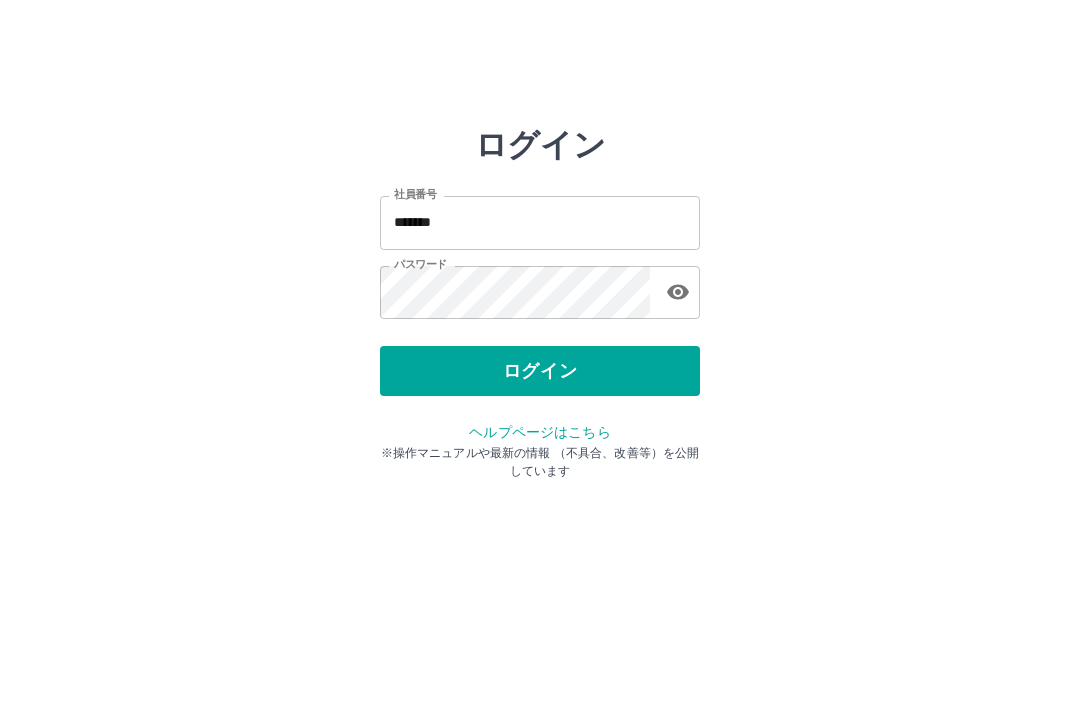 click on "ログイン" at bounding box center (540, 371) 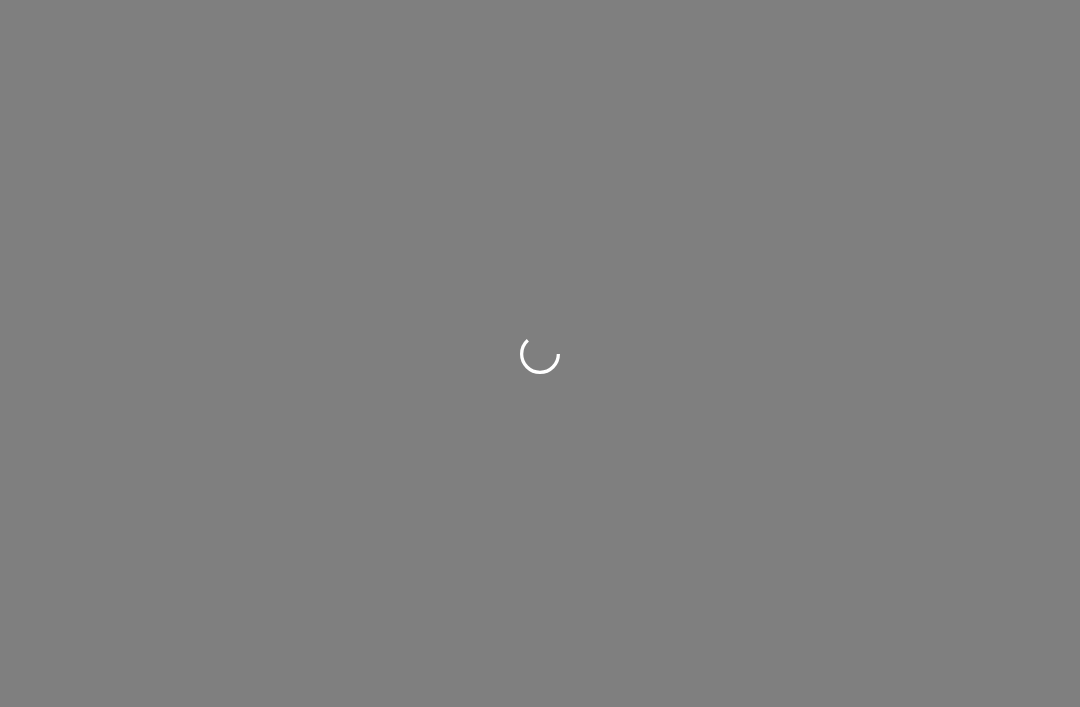 scroll, scrollTop: 0, scrollLeft: 0, axis: both 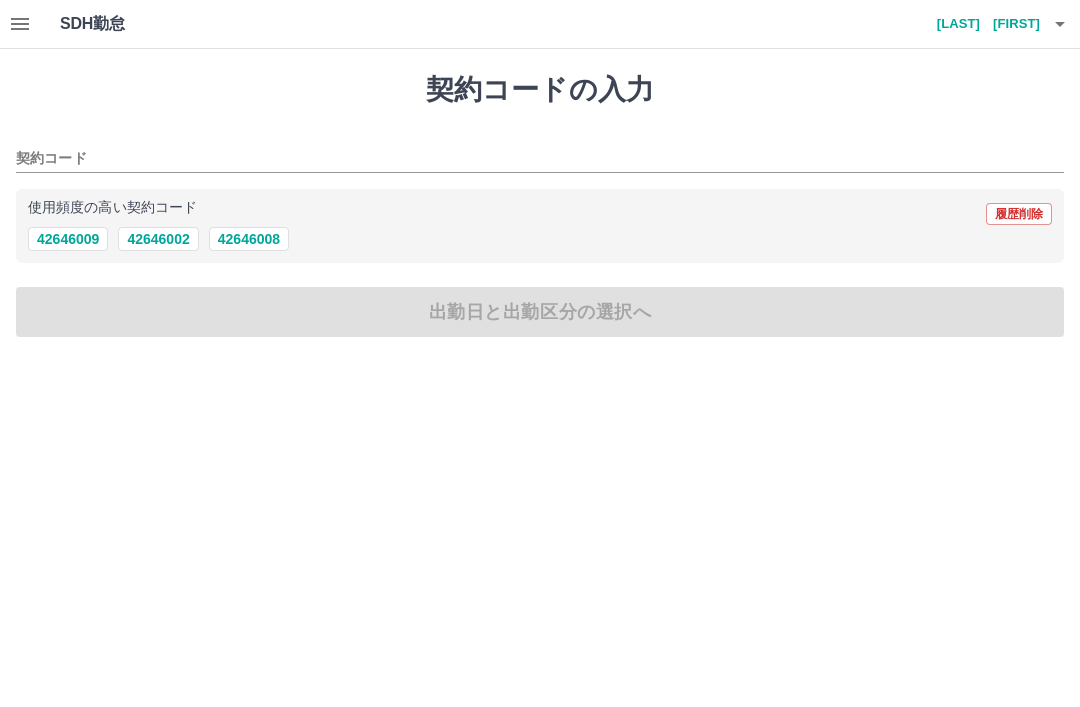 click on "42646008" at bounding box center [249, 239] 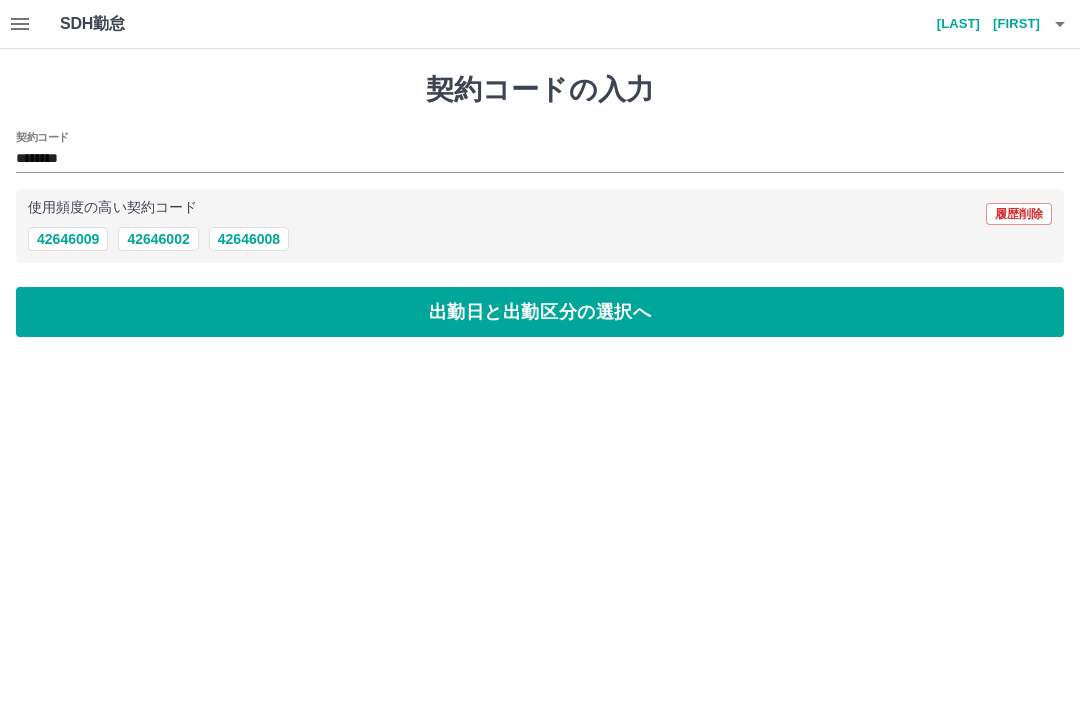 click on "出勤日と出勤区分の選択へ" at bounding box center (540, 312) 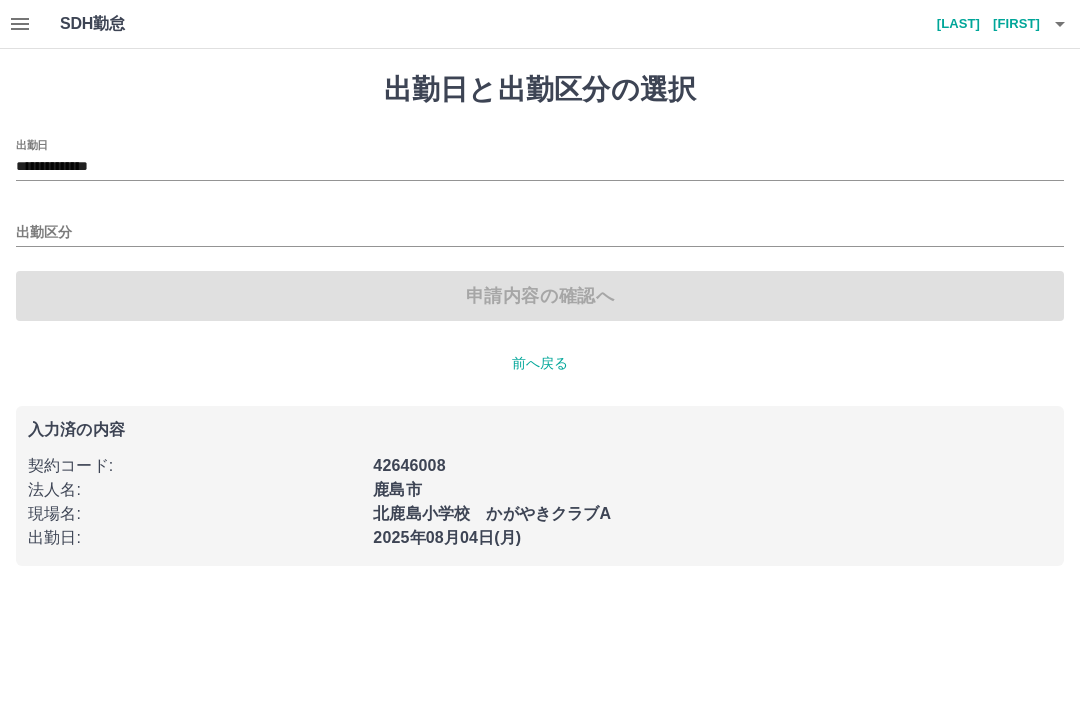 click on "出勤区分" at bounding box center [540, 226] 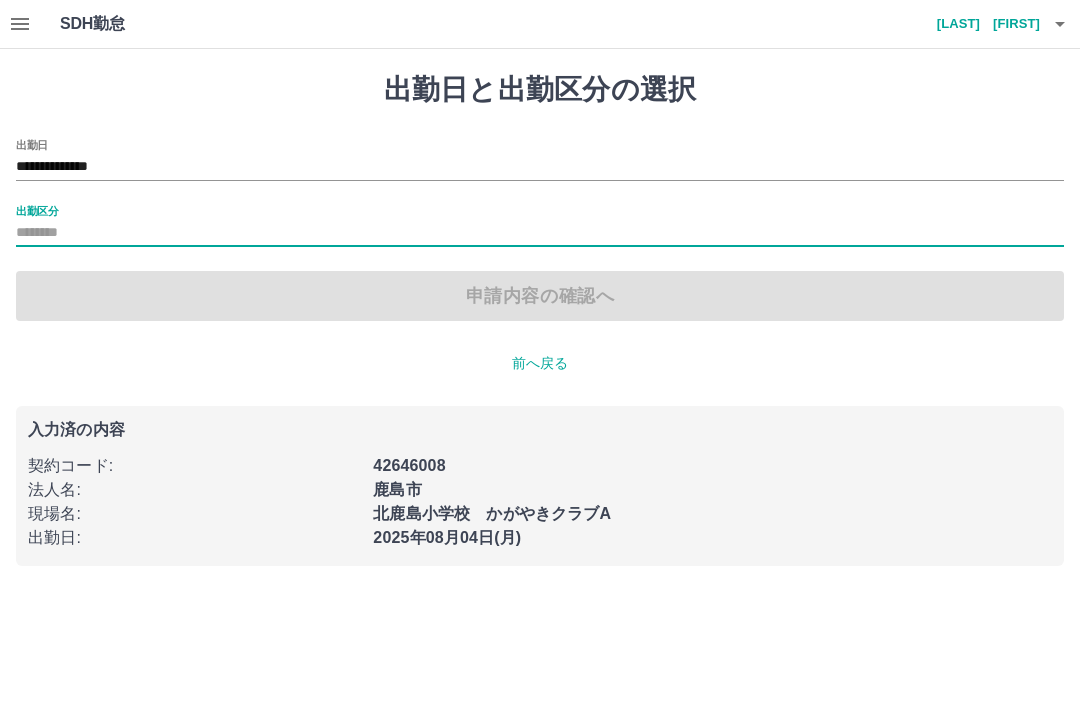 click on "出勤区分" at bounding box center [37, 210] 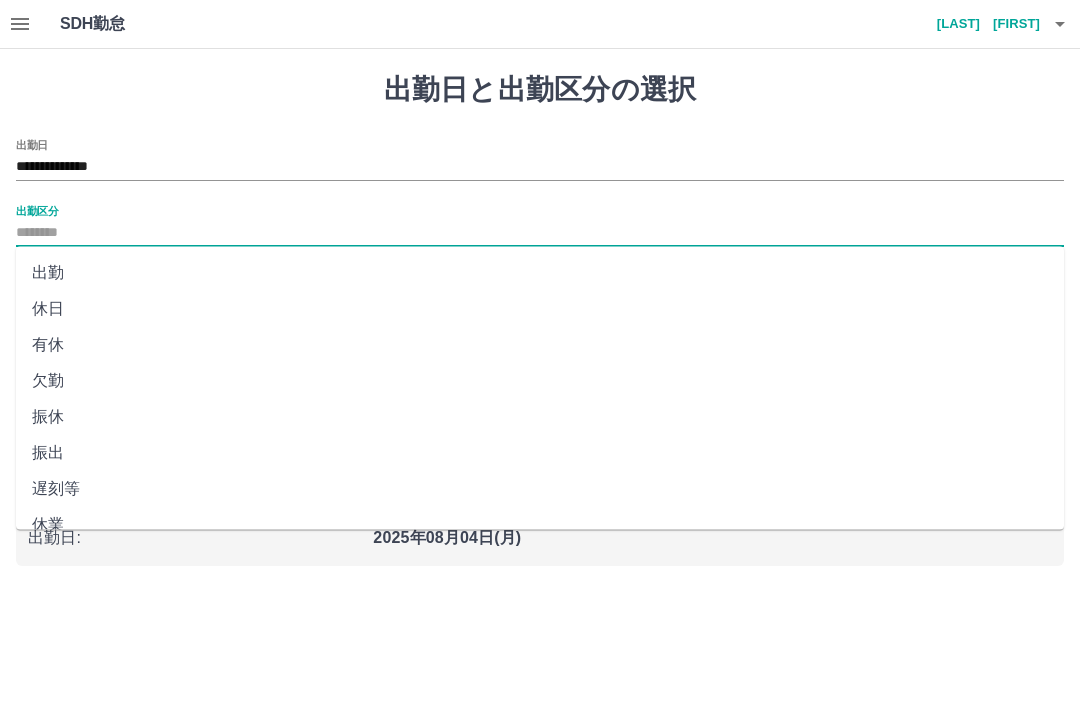 click on "出勤" at bounding box center (540, 273) 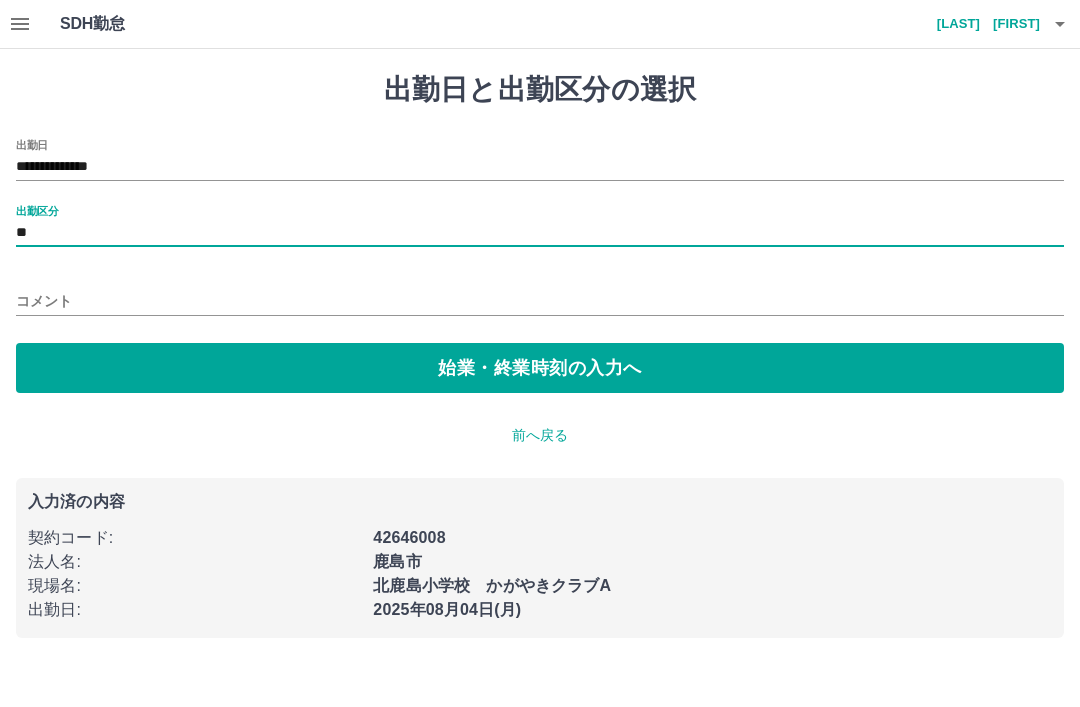click on "コメント" at bounding box center (540, 295) 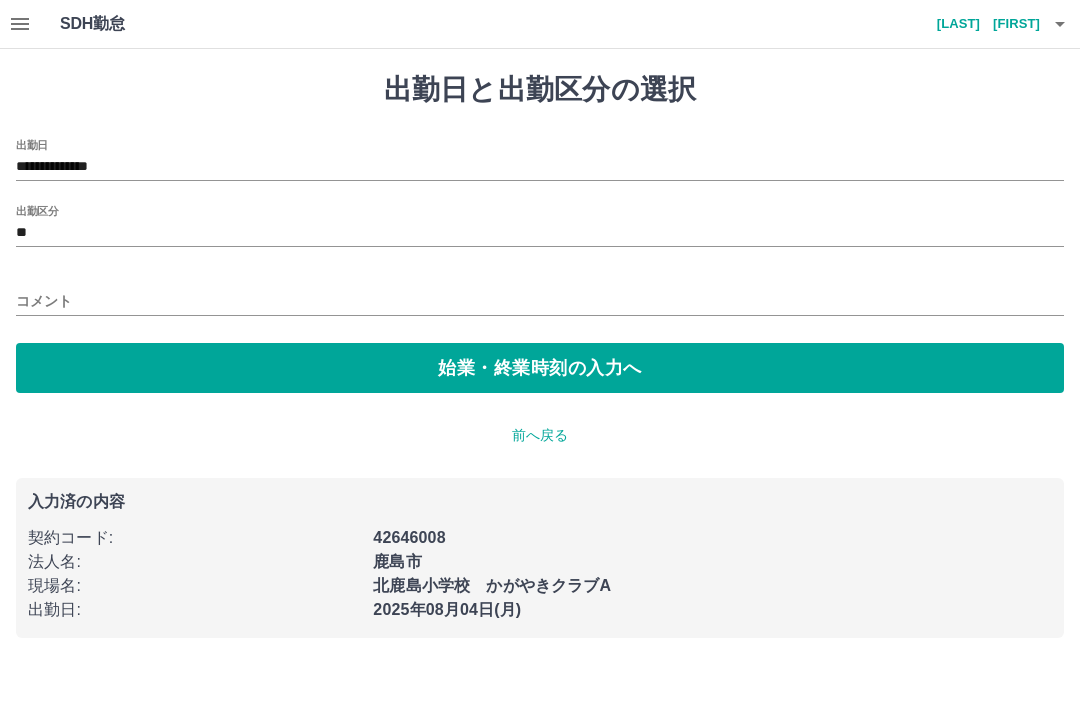 click on "始業・終業時刻の入力へ" at bounding box center [540, 368] 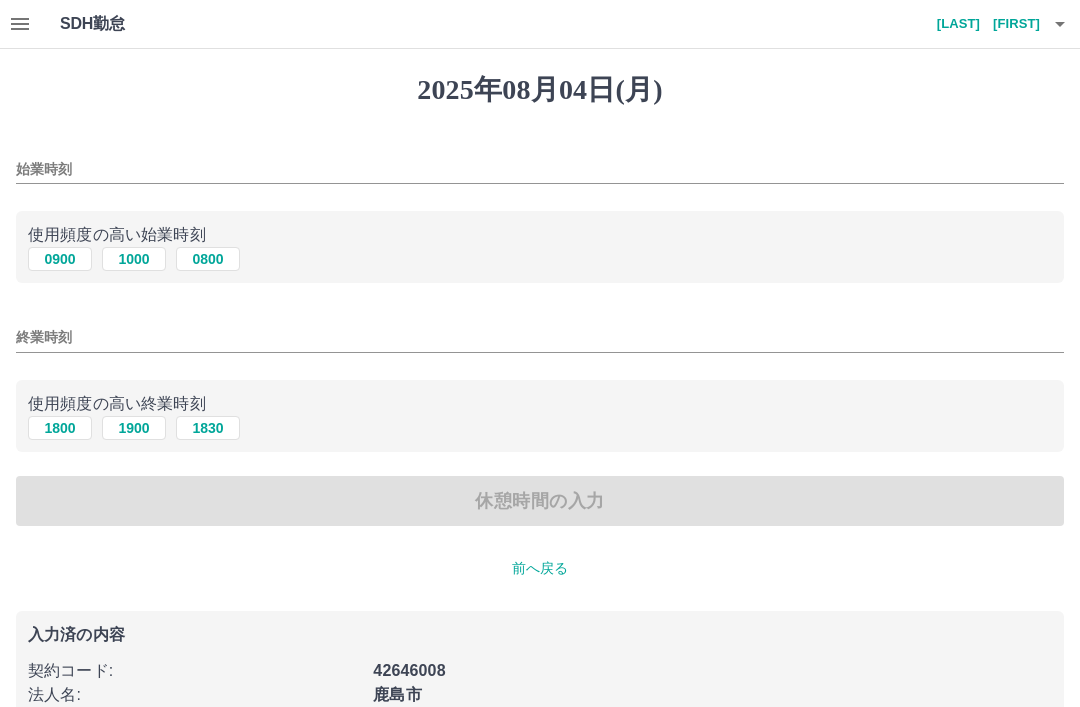 click on "始業時刻" at bounding box center (540, 163) 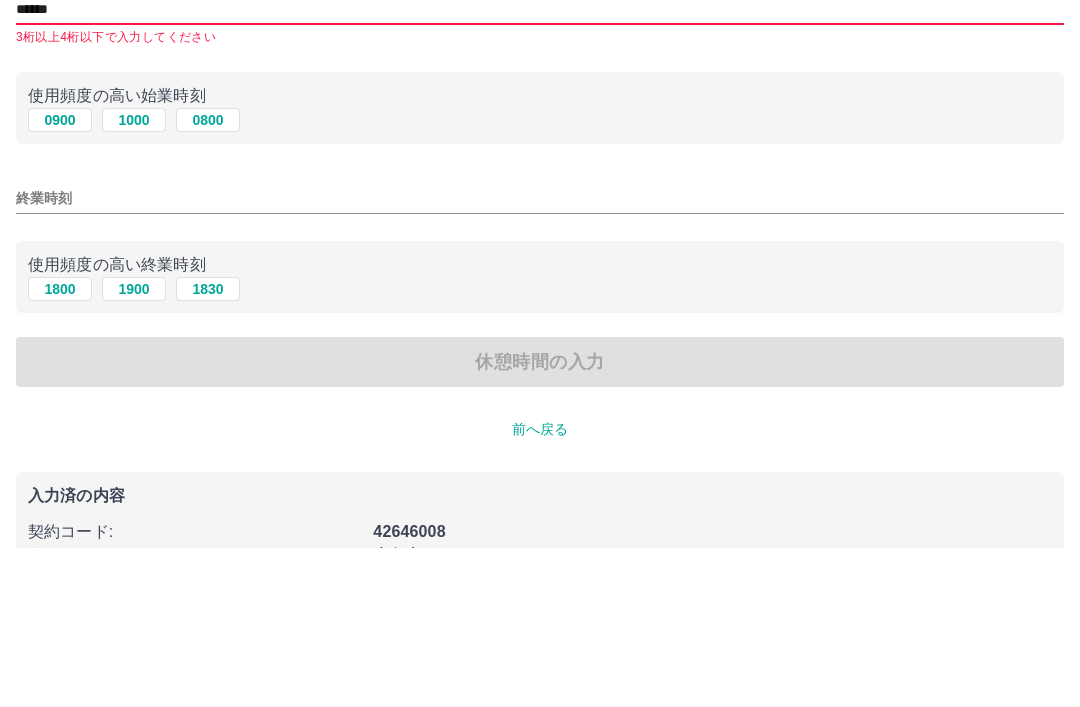 click on "終業時刻" at bounding box center [540, 357] 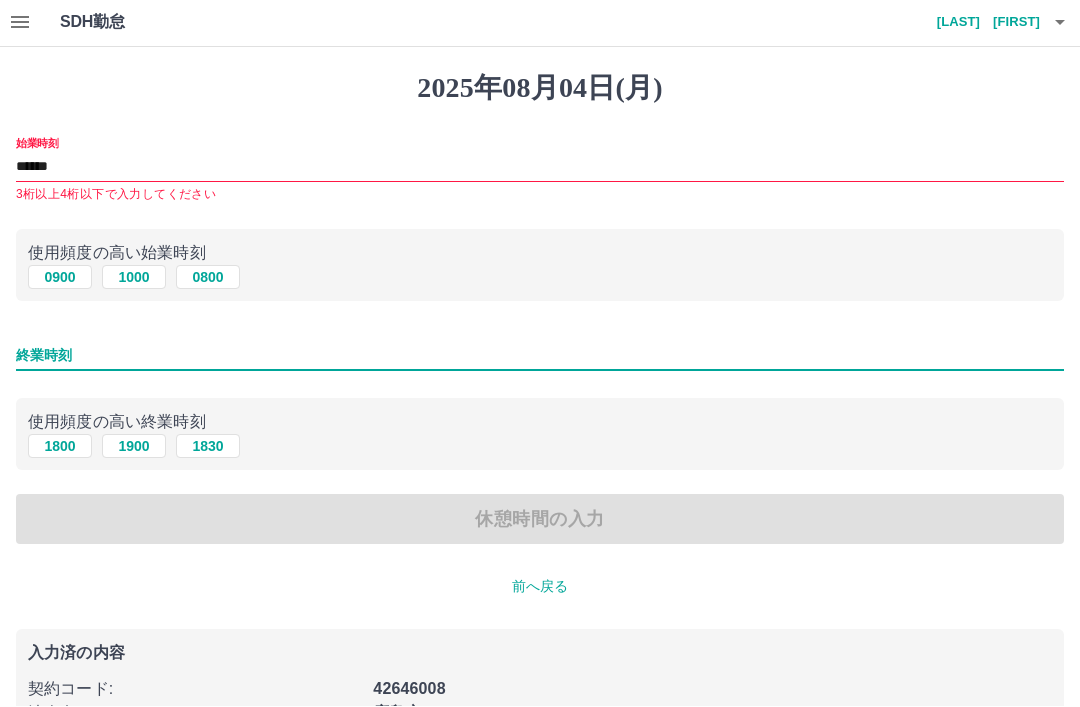 click on "******" at bounding box center [540, 169] 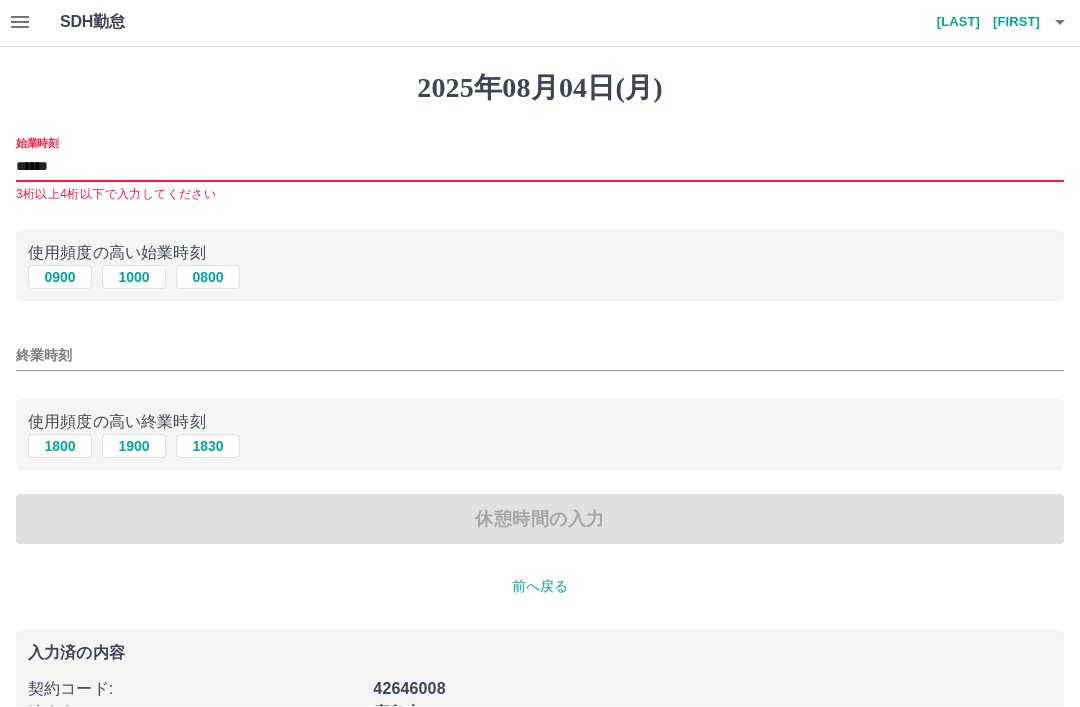click on "******" at bounding box center [540, 169] 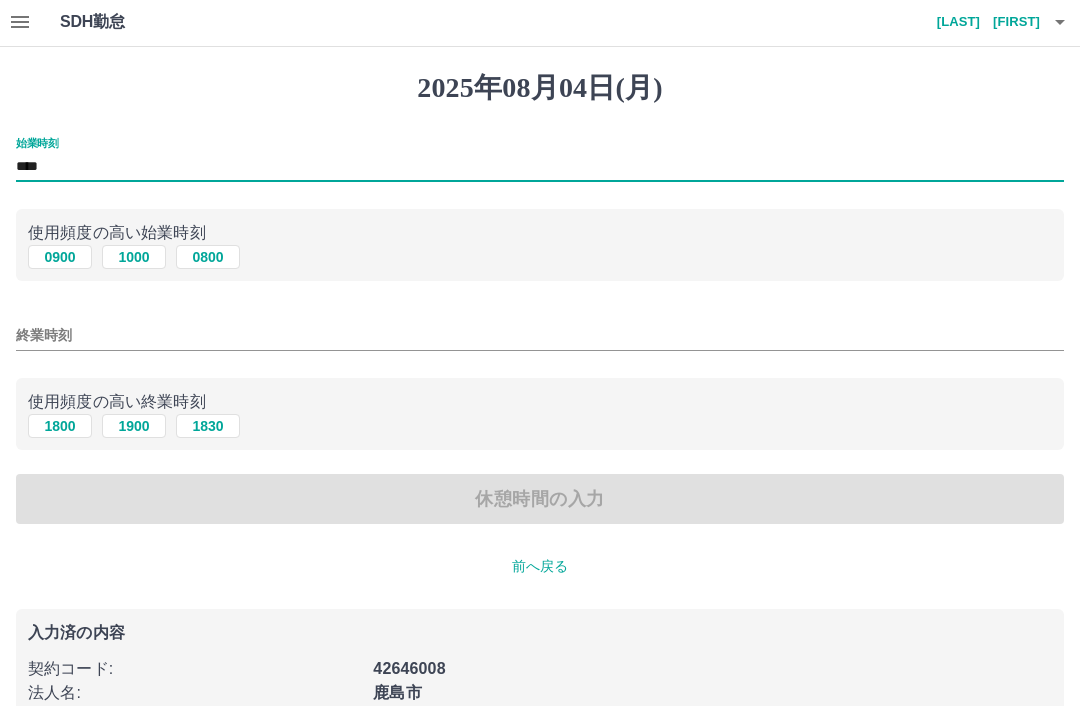 click on "****" at bounding box center (540, 169) 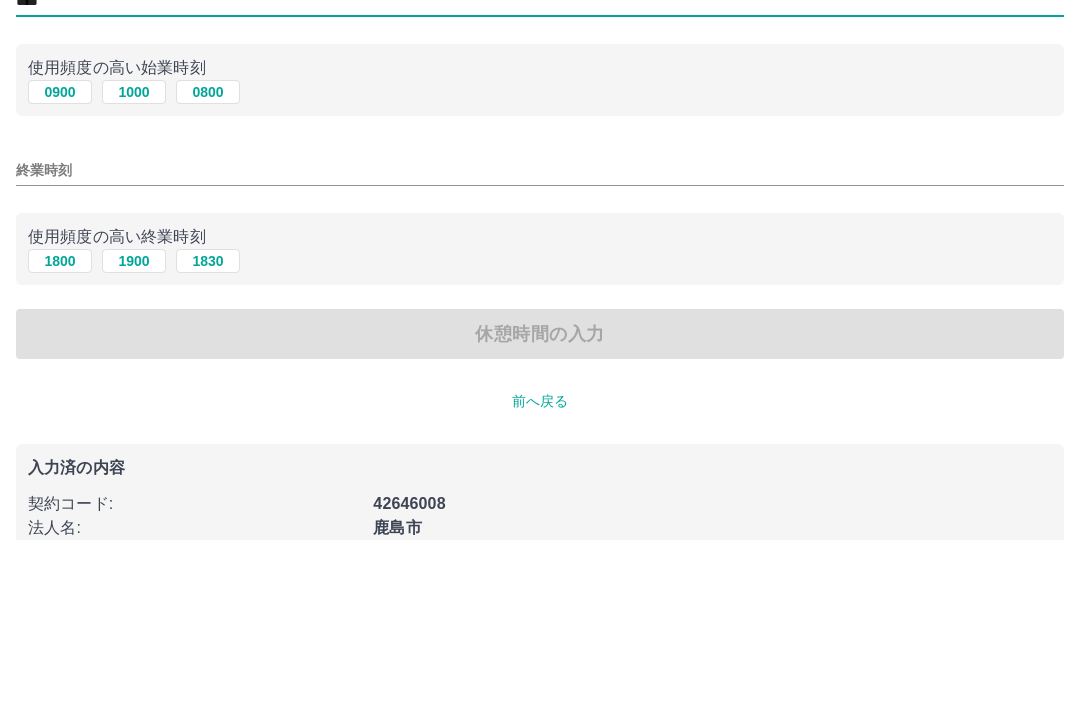 type on "****" 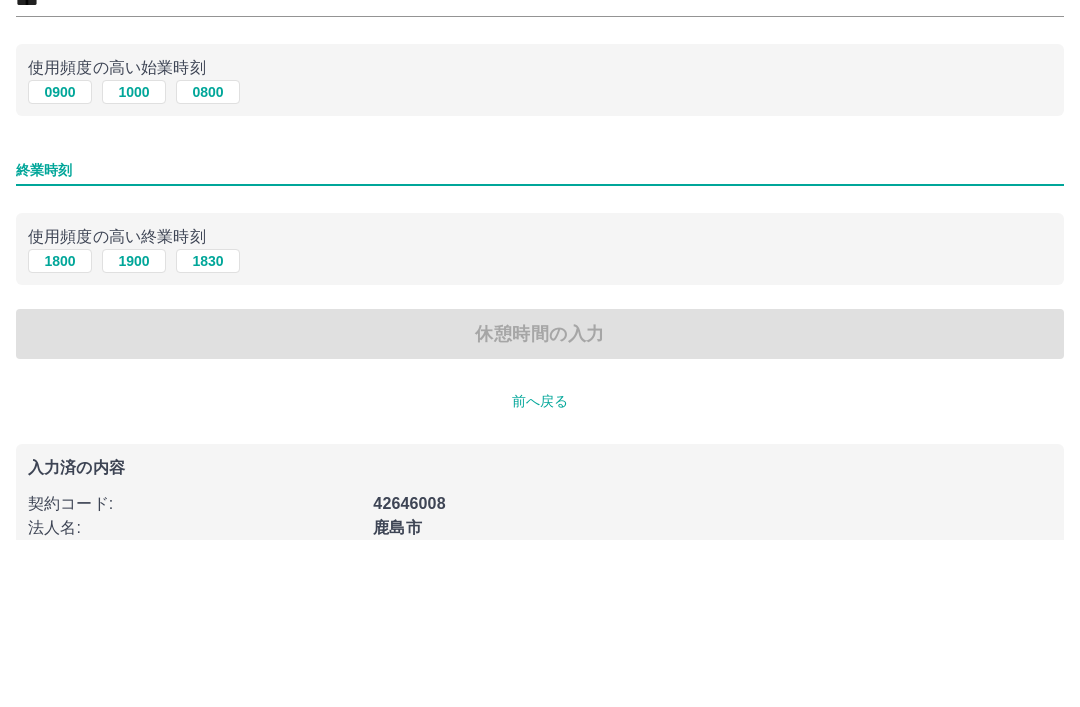click on "終業時刻" at bounding box center [540, 331] 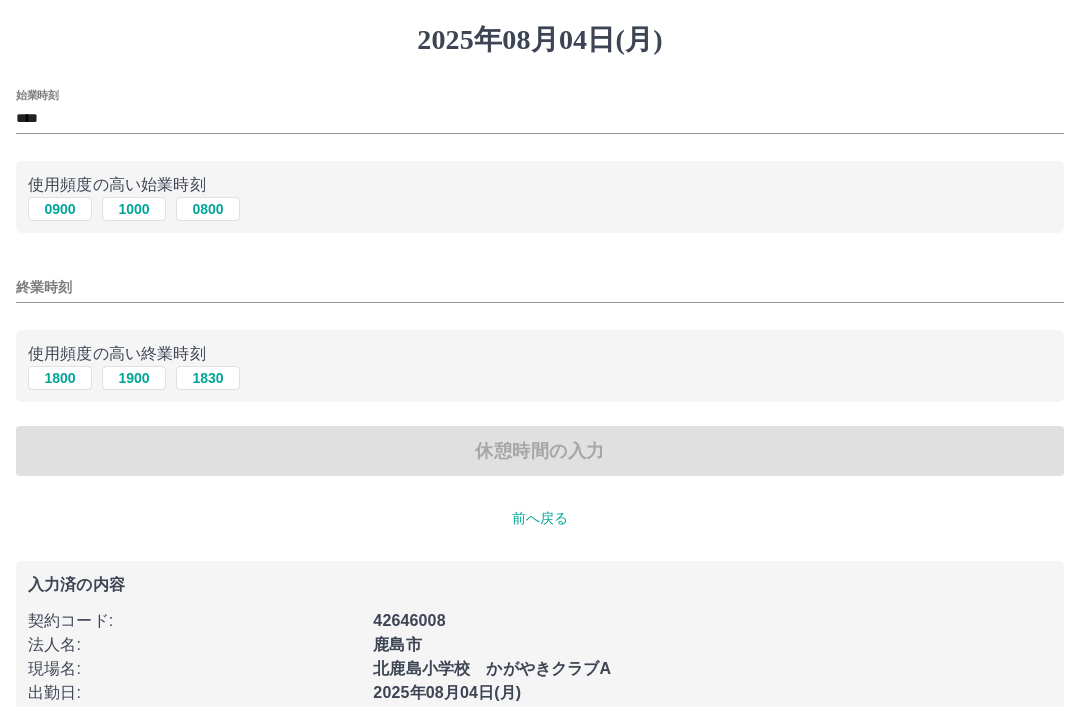 click on "終業時刻" at bounding box center [540, 287] 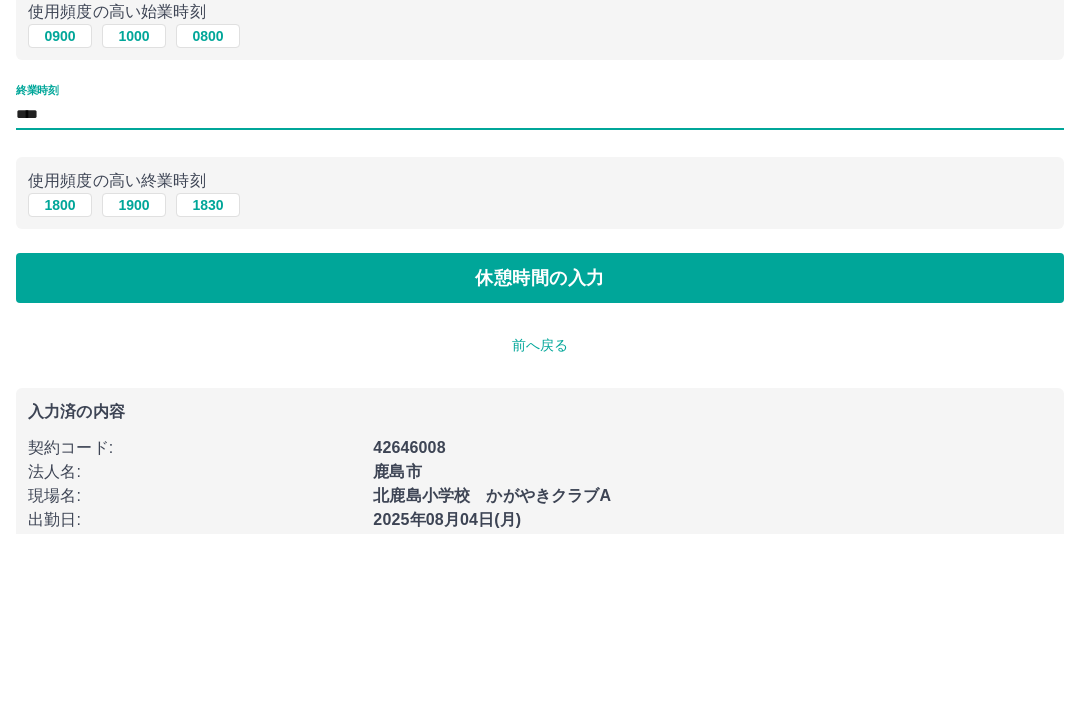type on "****" 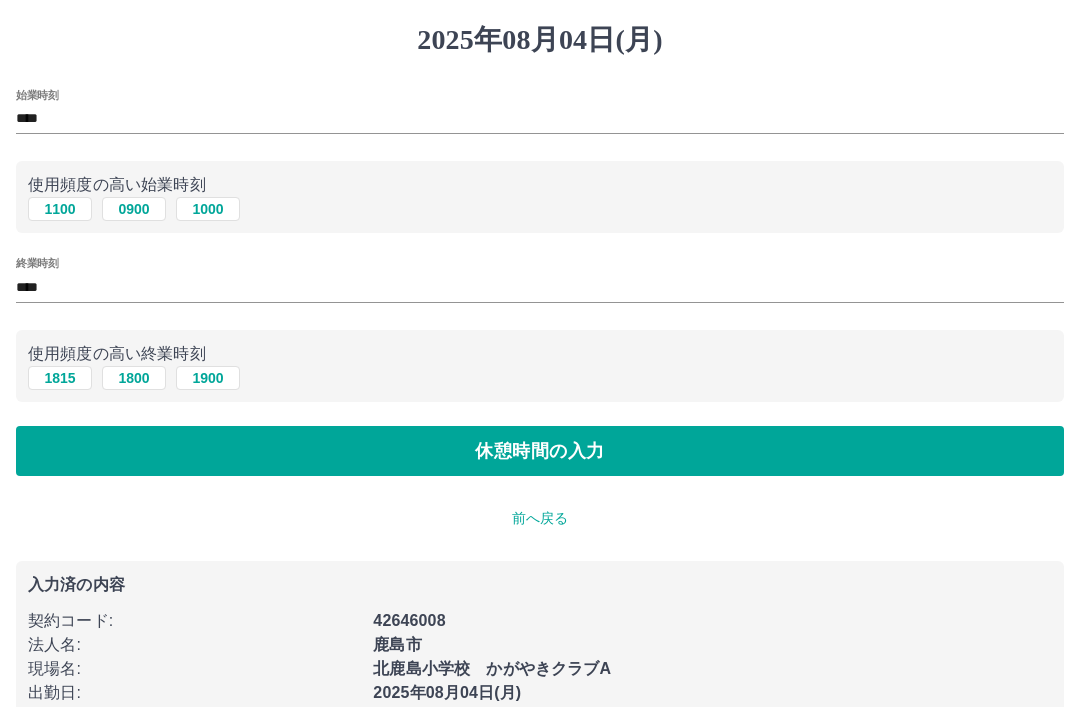 scroll, scrollTop: 0, scrollLeft: 0, axis: both 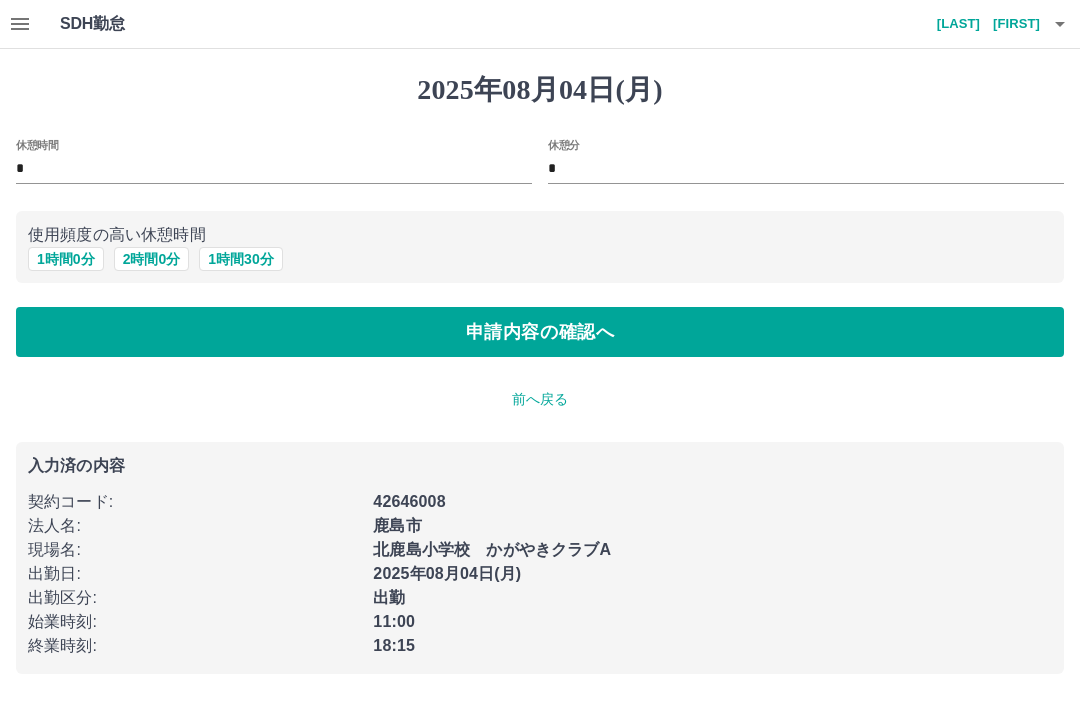 click on "申請内容の確認へ" at bounding box center [540, 332] 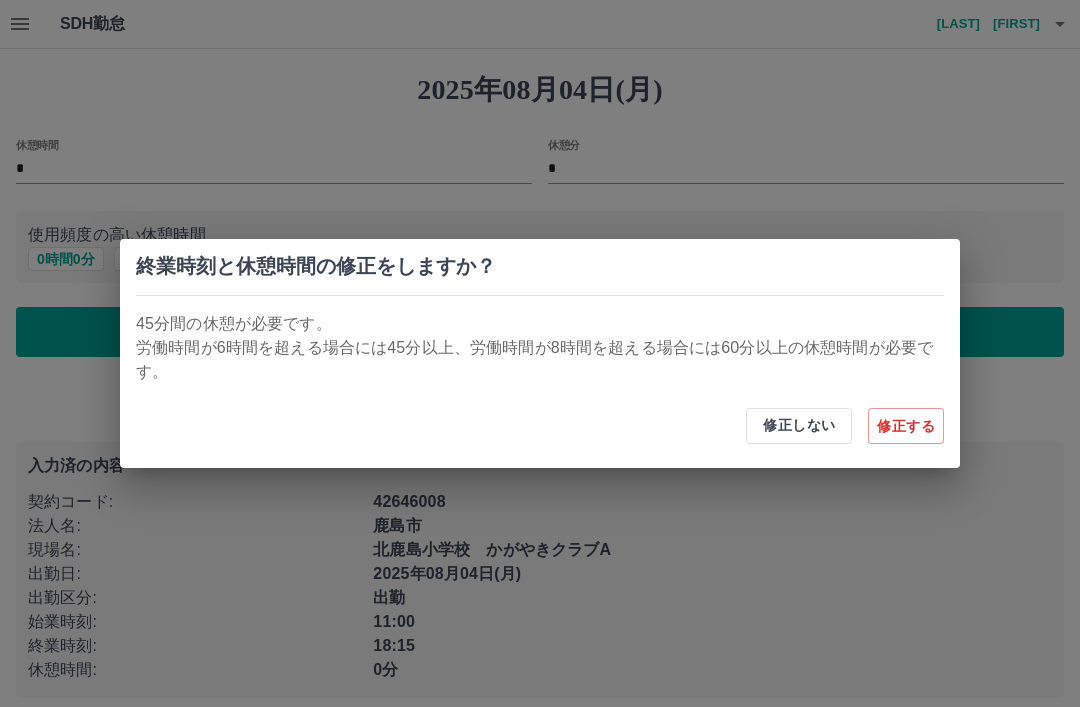 click on "修正する" at bounding box center (906, 426) 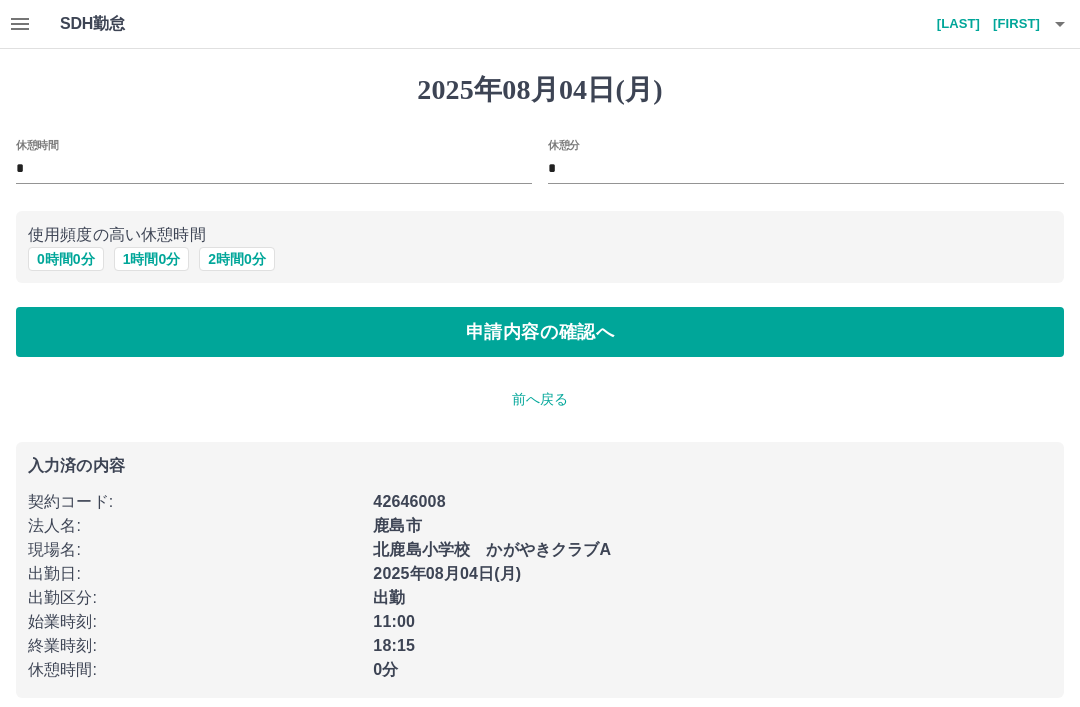 click on "1 時間 0 分" at bounding box center [152, 259] 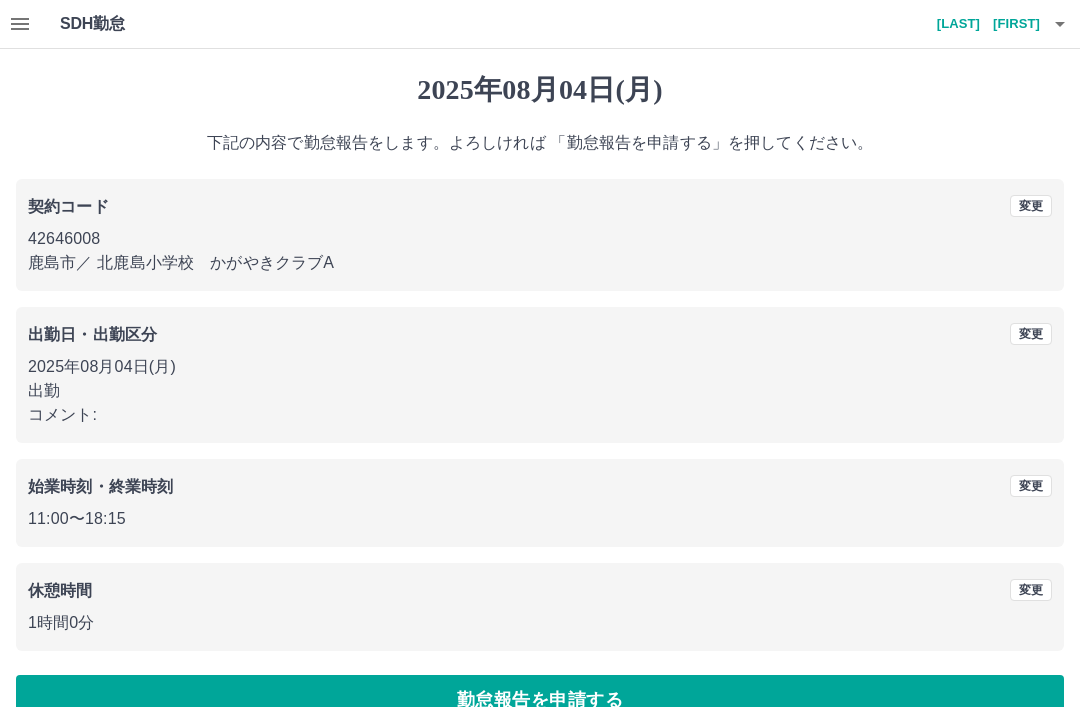 click on "勤怠報告を申請する" at bounding box center (540, 700) 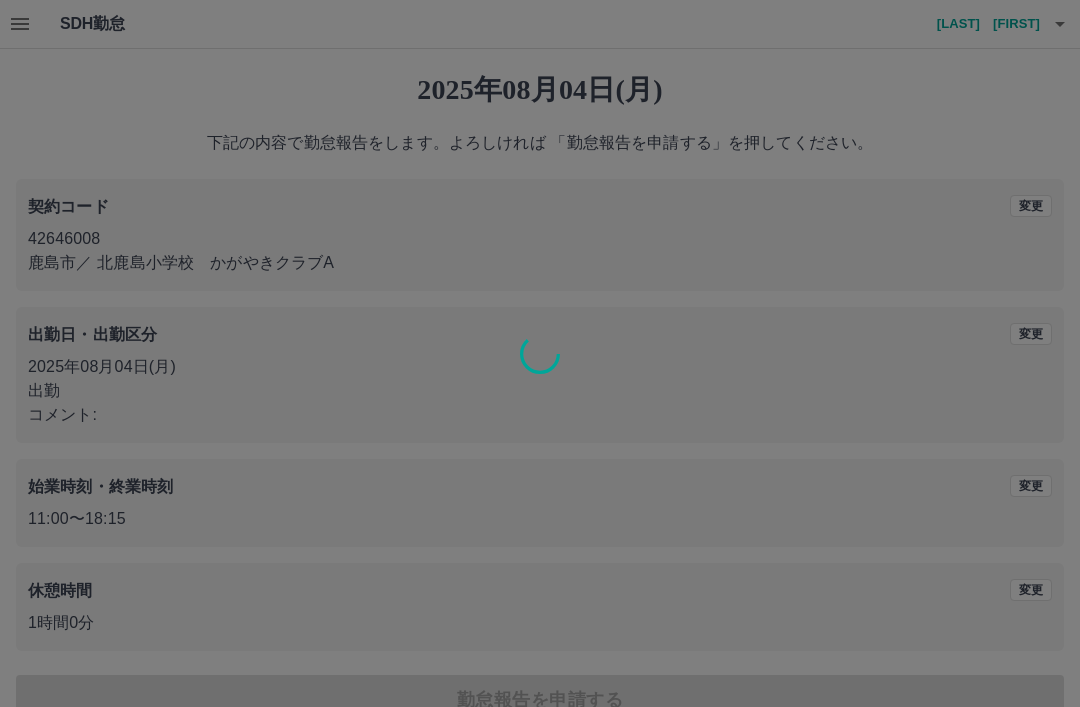 click at bounding box center (540, 353) 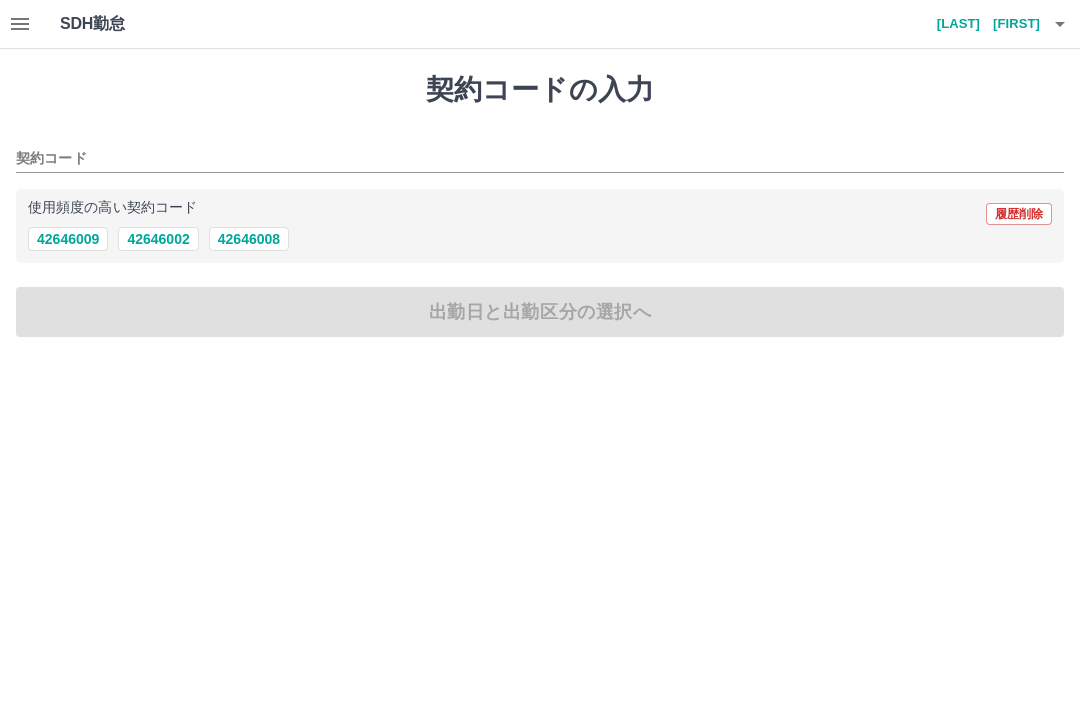 click on "42646008" at bounding box center [249, 239] 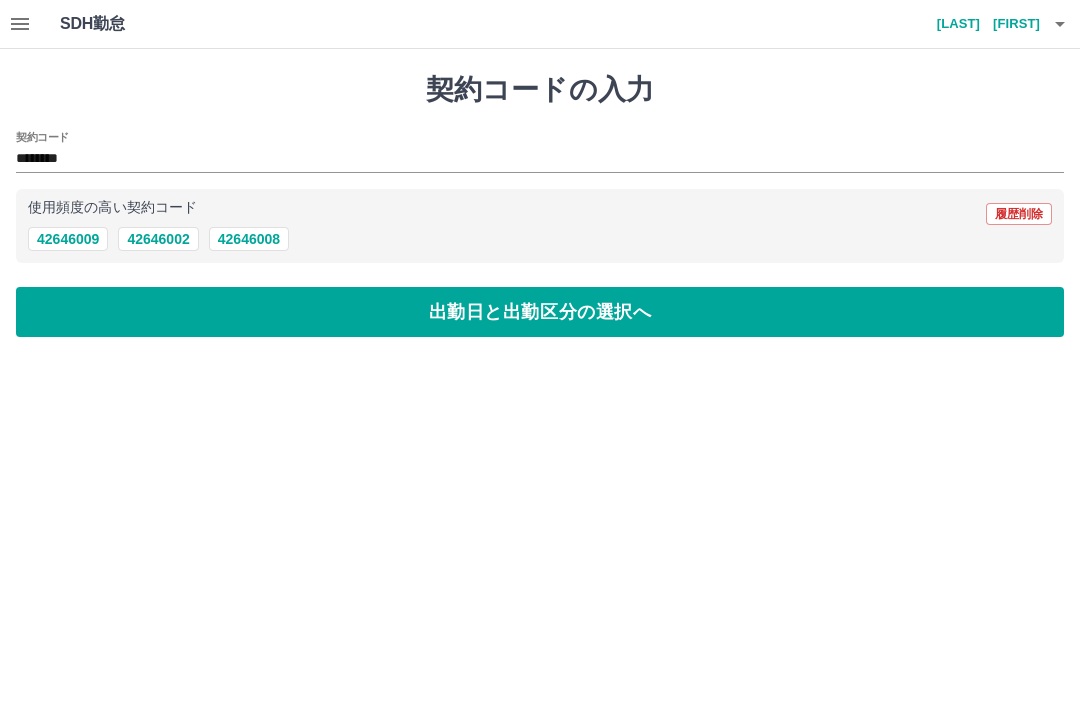 click on "出勤日と出勤区分の選択へ" at bounding box center (540, 312) 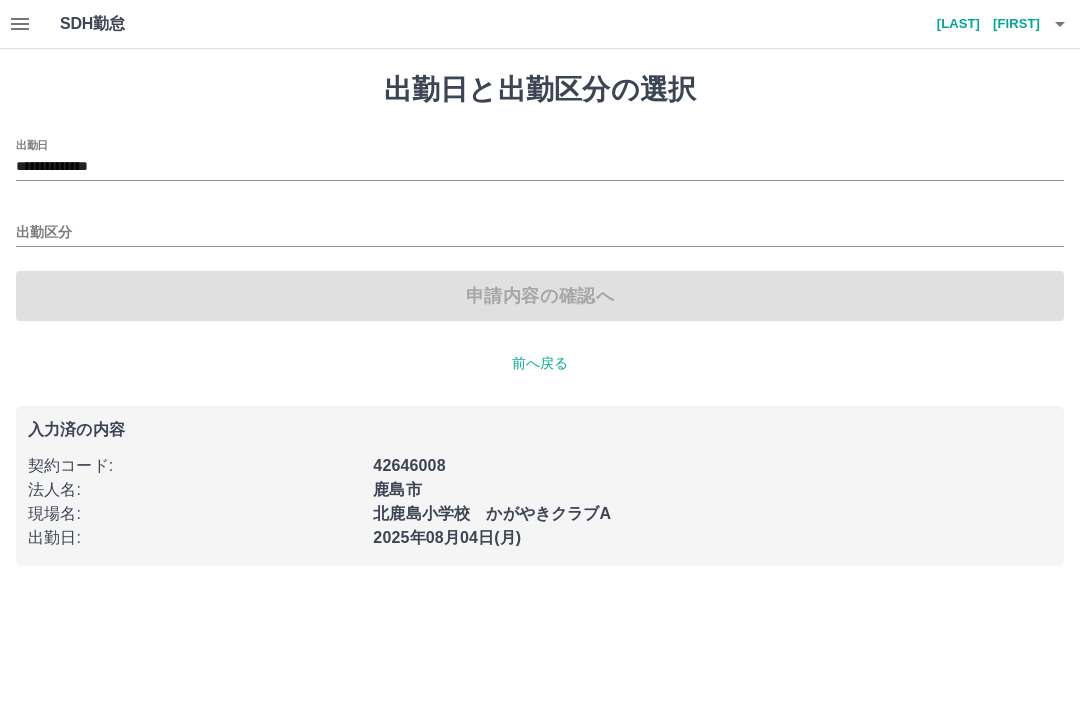 click on "出勤区分" at bounding box center (540, 233) 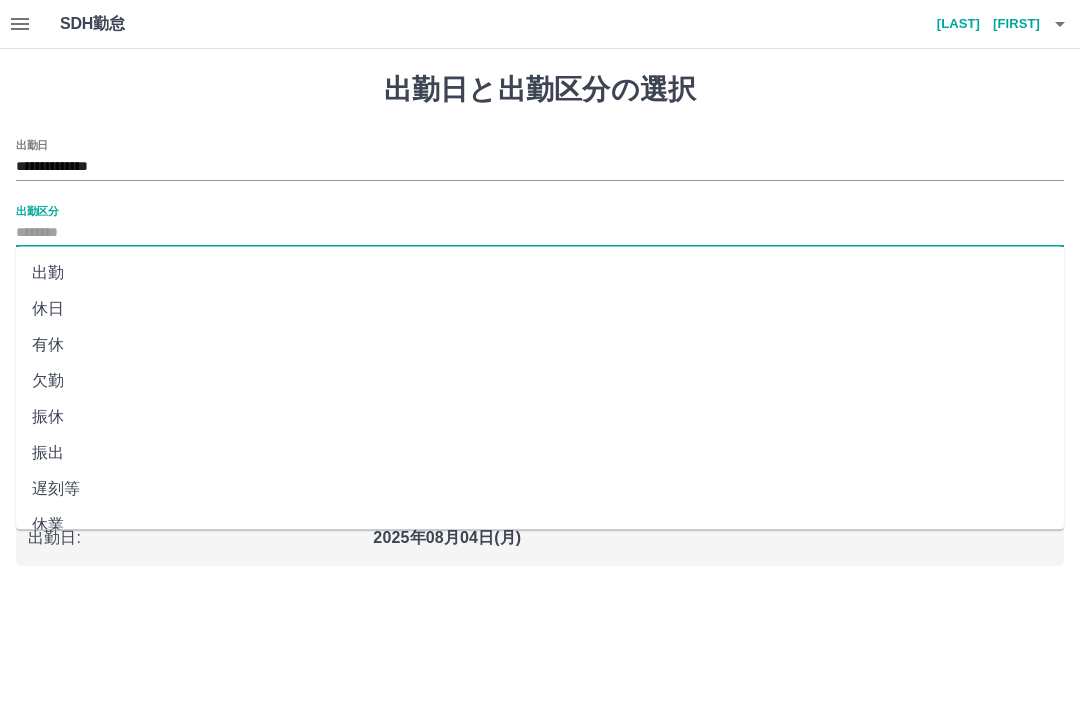 click on "出勤" at bounding box center (540, 273) 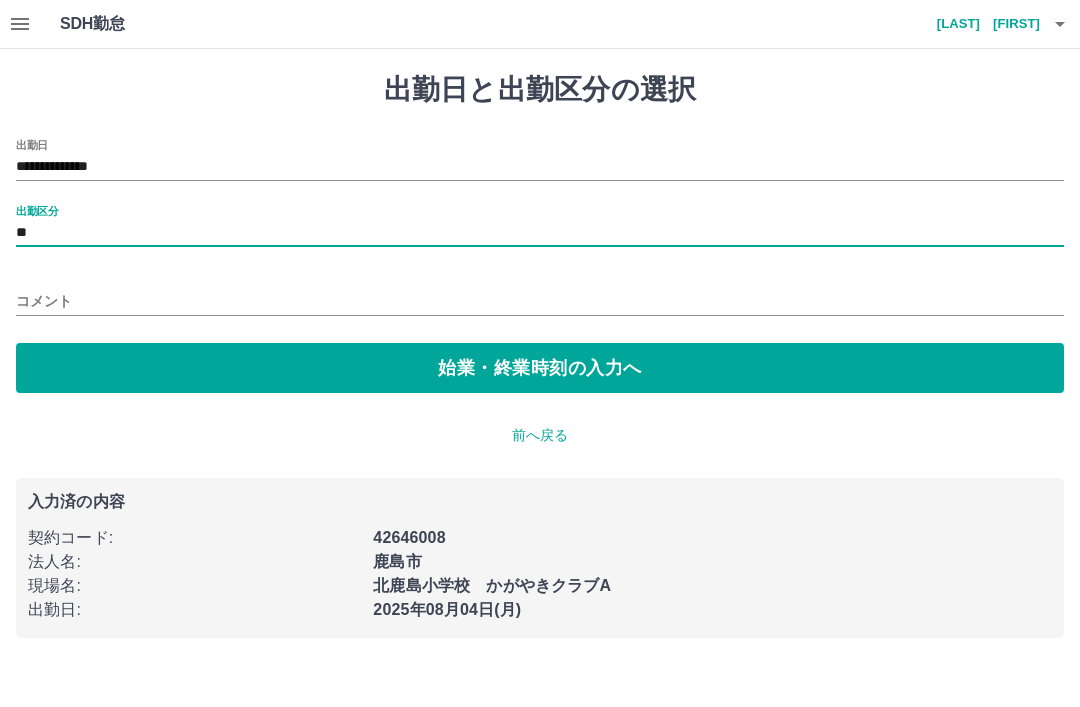 click on "コメント" at bounding box center [540, 295] 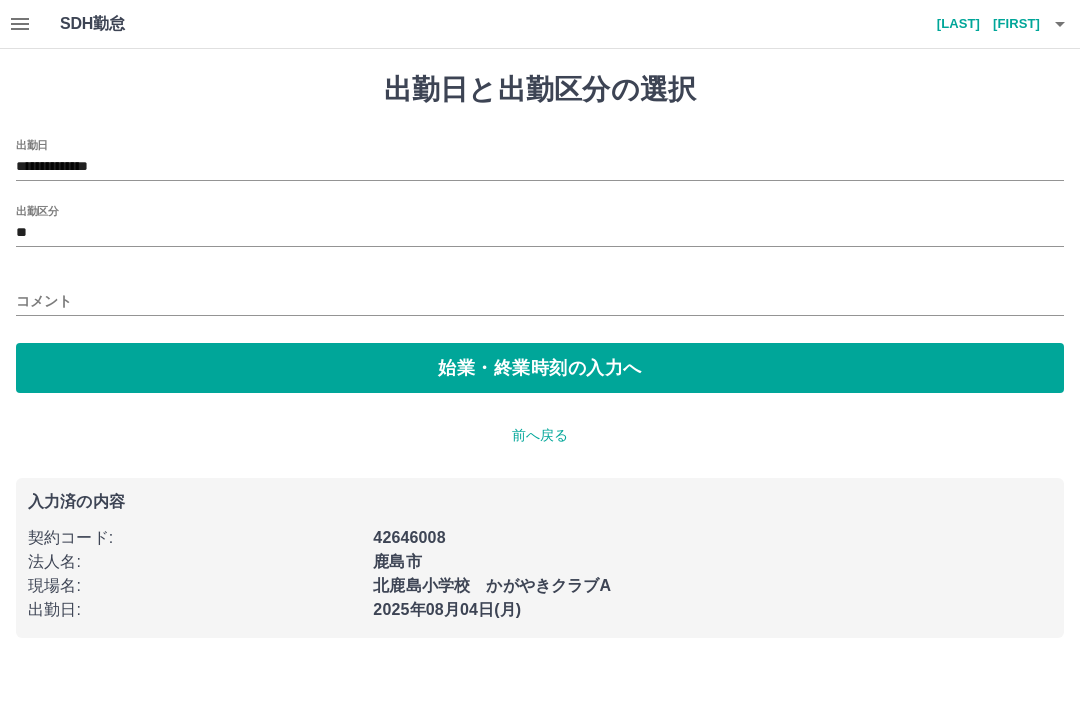 click on "コメント" at bounding box center [540, 301] 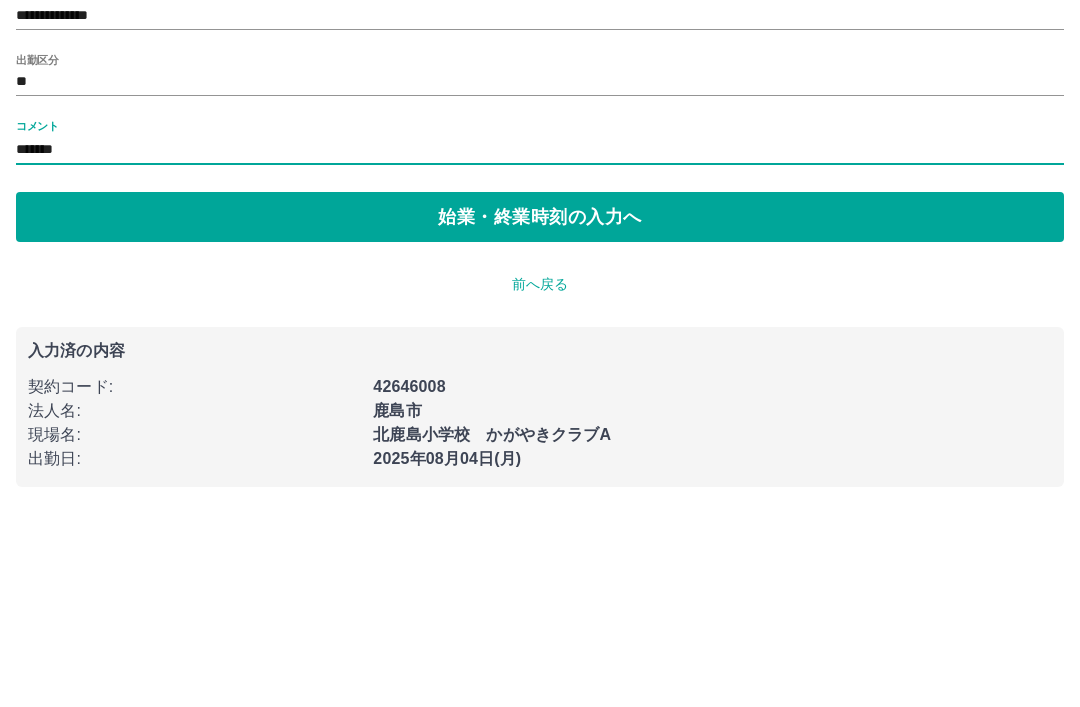 type on "*******" 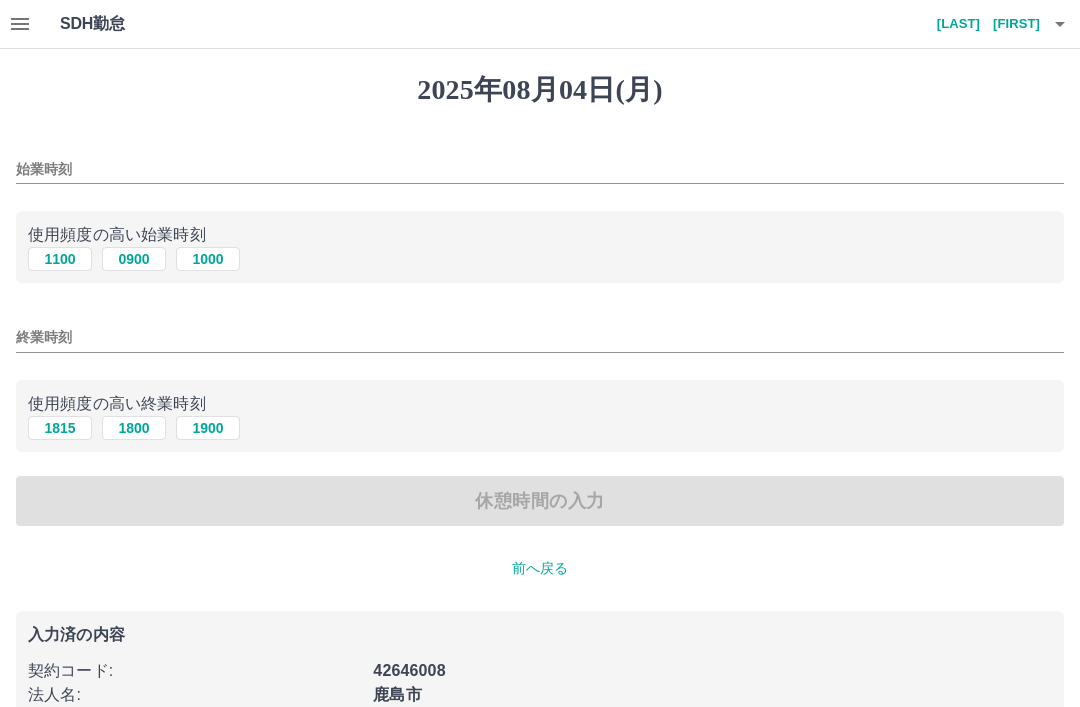 click on "使用頻度の高い始業時刻" at bounding box center [540, 235] 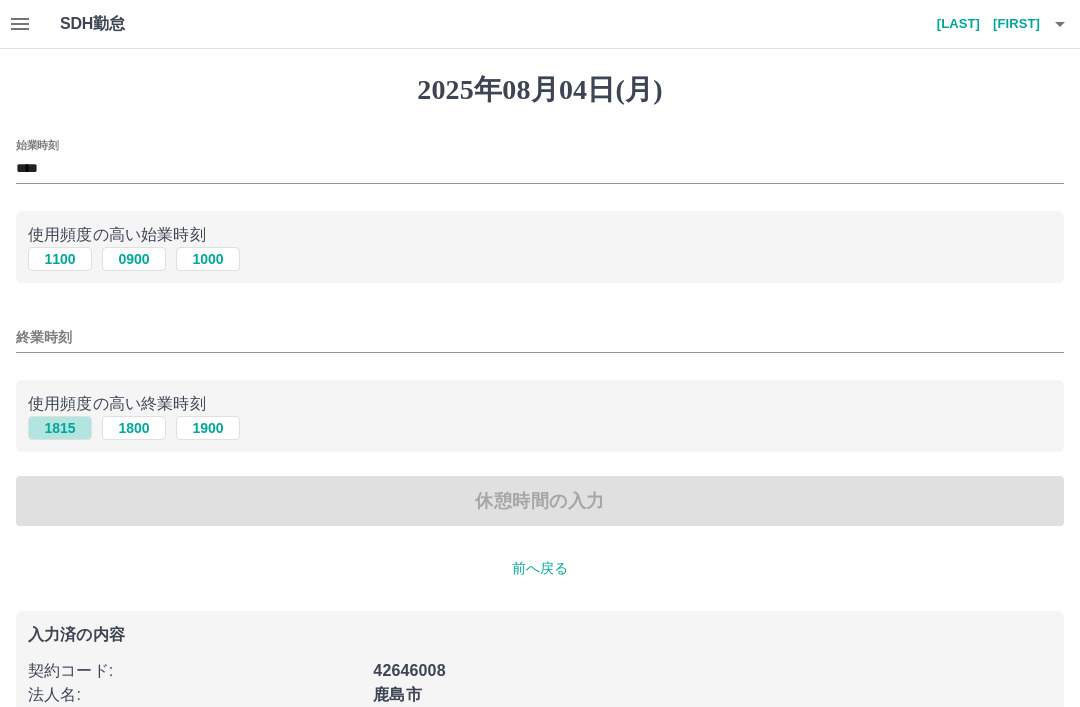 click on "1815" at bounding box center (60, 428) 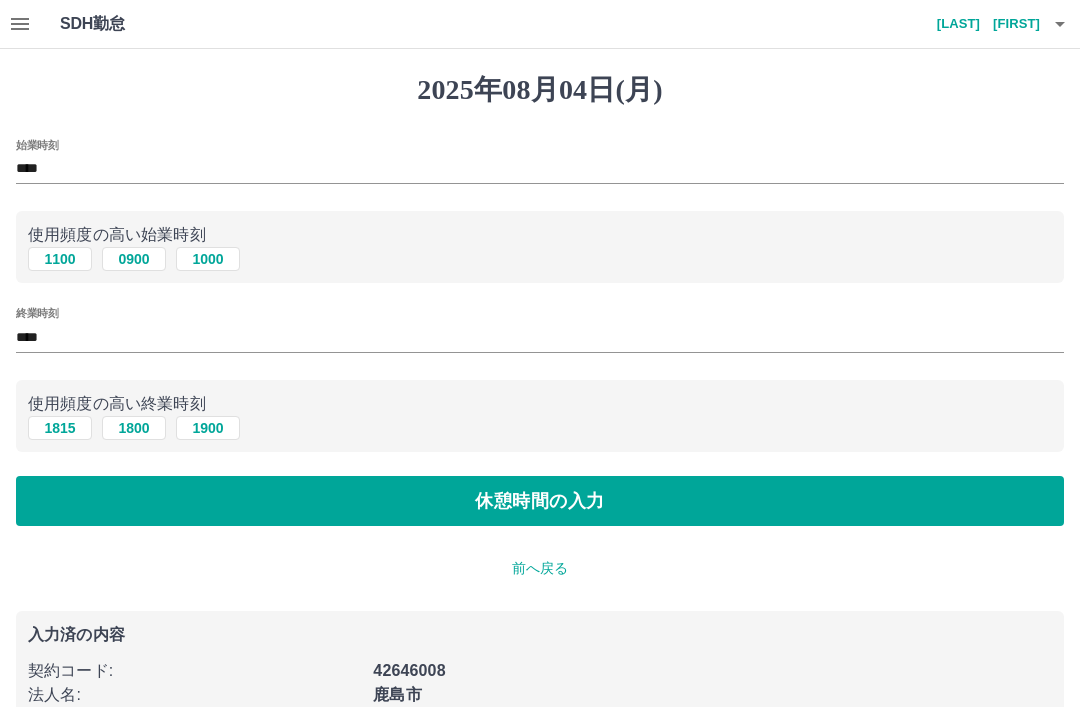 click on "休憩時間の入力" at bounding box center [540, 501] 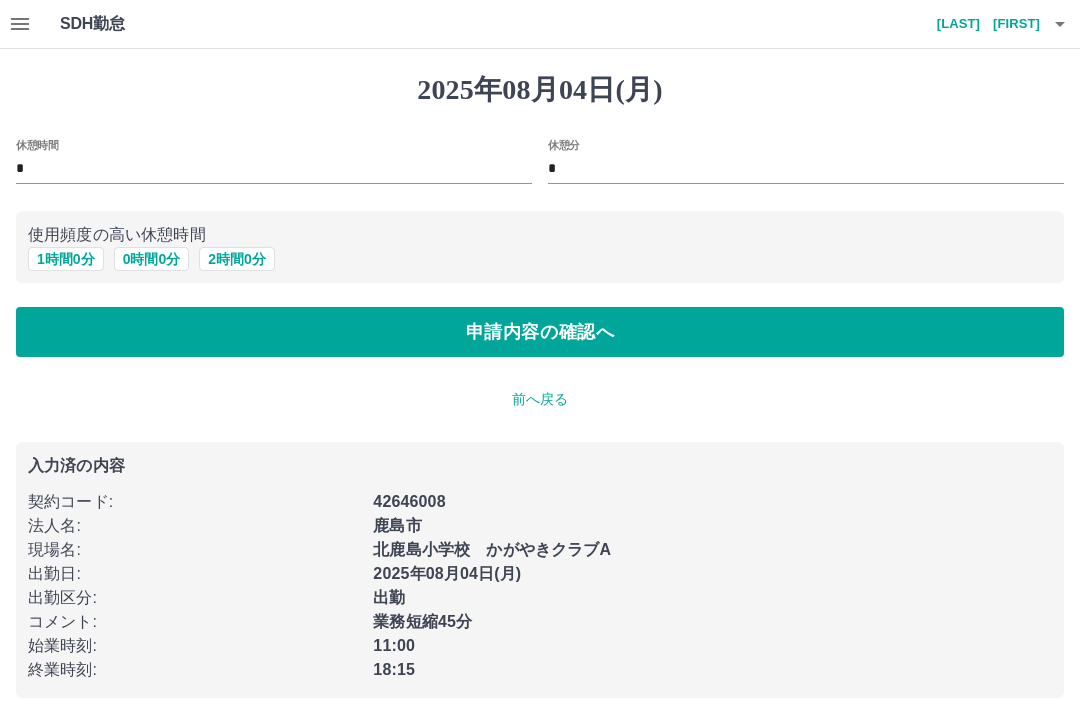 click on "1 時間 0 分" at bounding box center (66, 259) 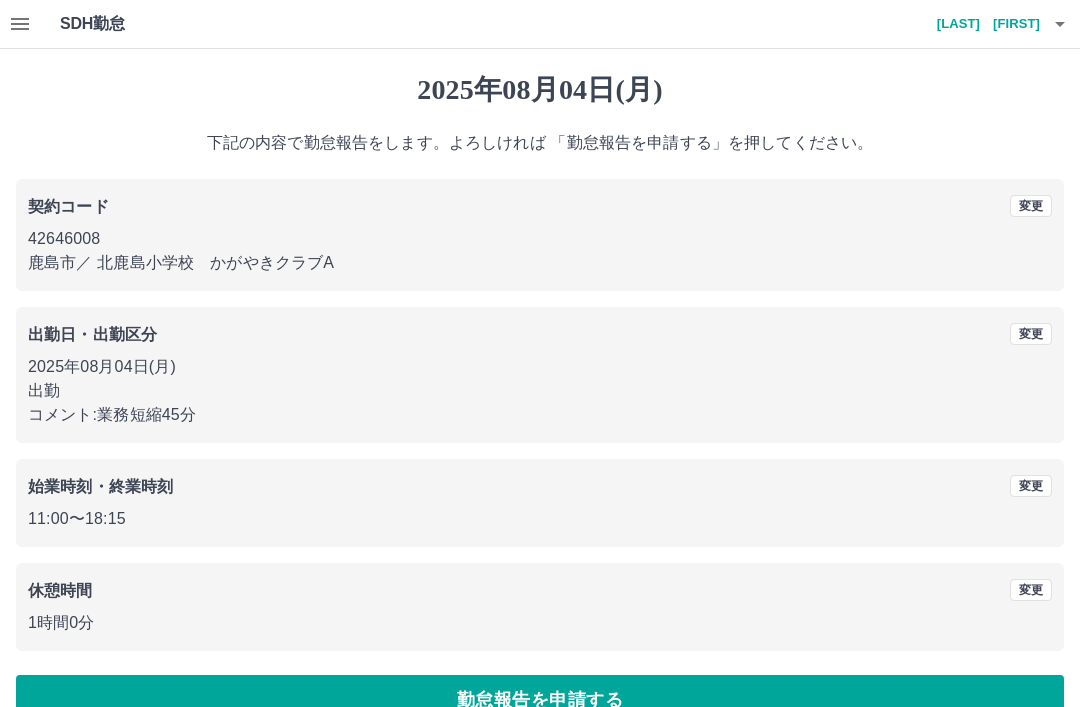 scroll, scrollTop: 41, scrollLeft: 0, axis: vertical 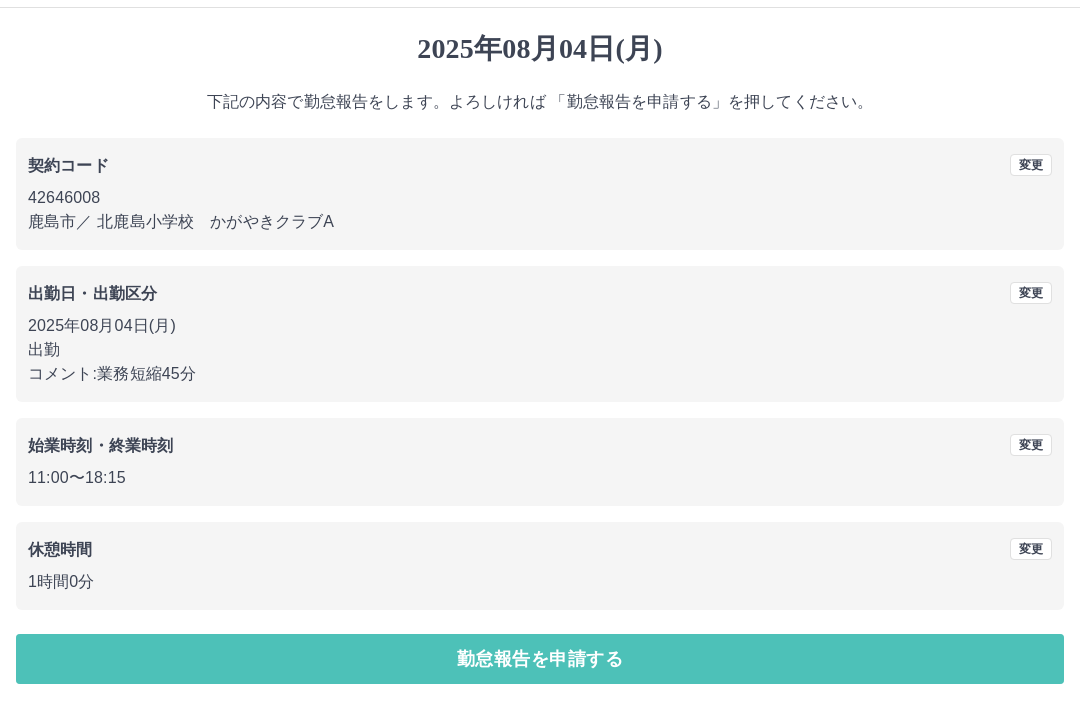 click on "勤怠報告を申請する" at bounding box center (540, 659) 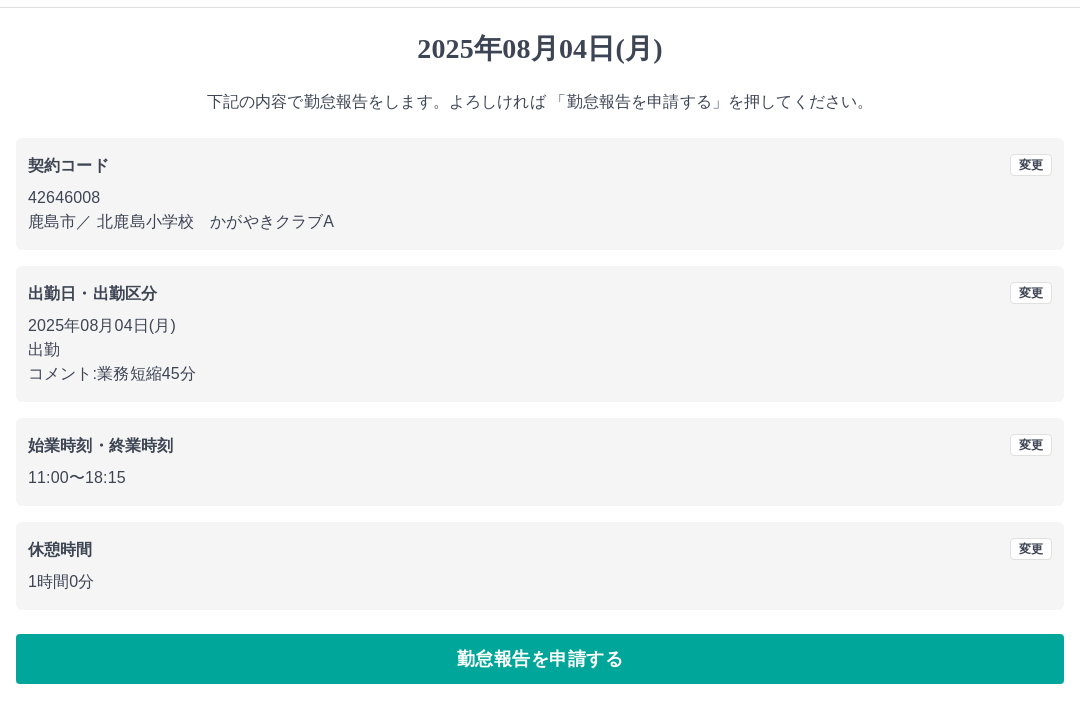 click on "勤怠報告を申請する" at bounding box center [540, 659] 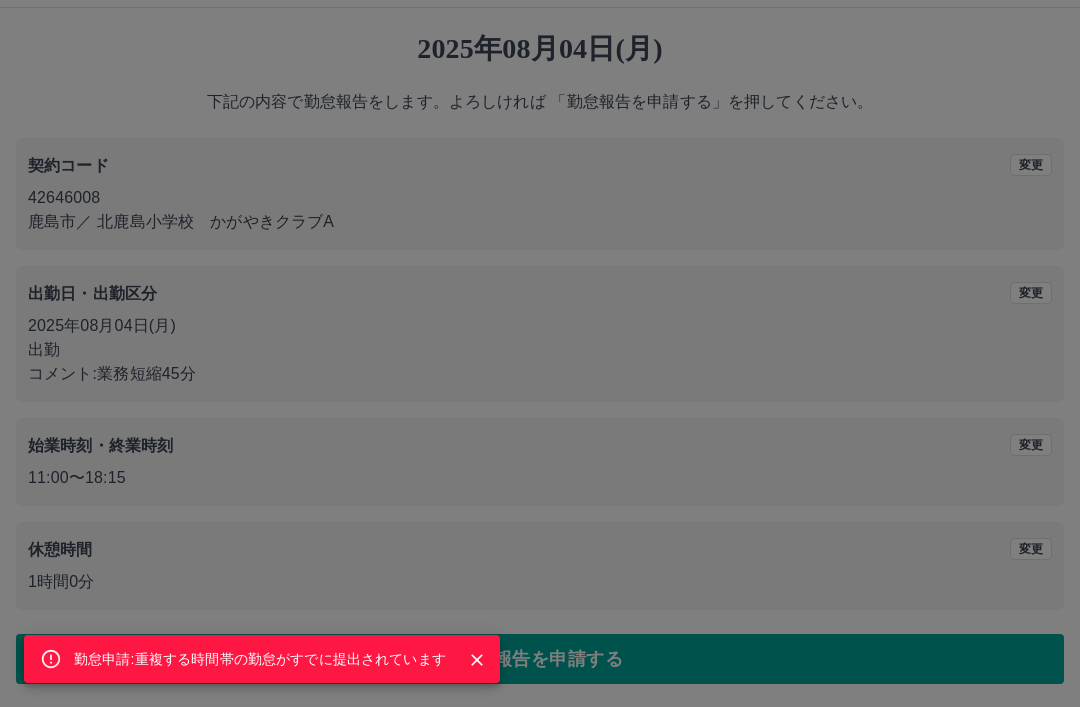 click at bounding box center [477, 660] 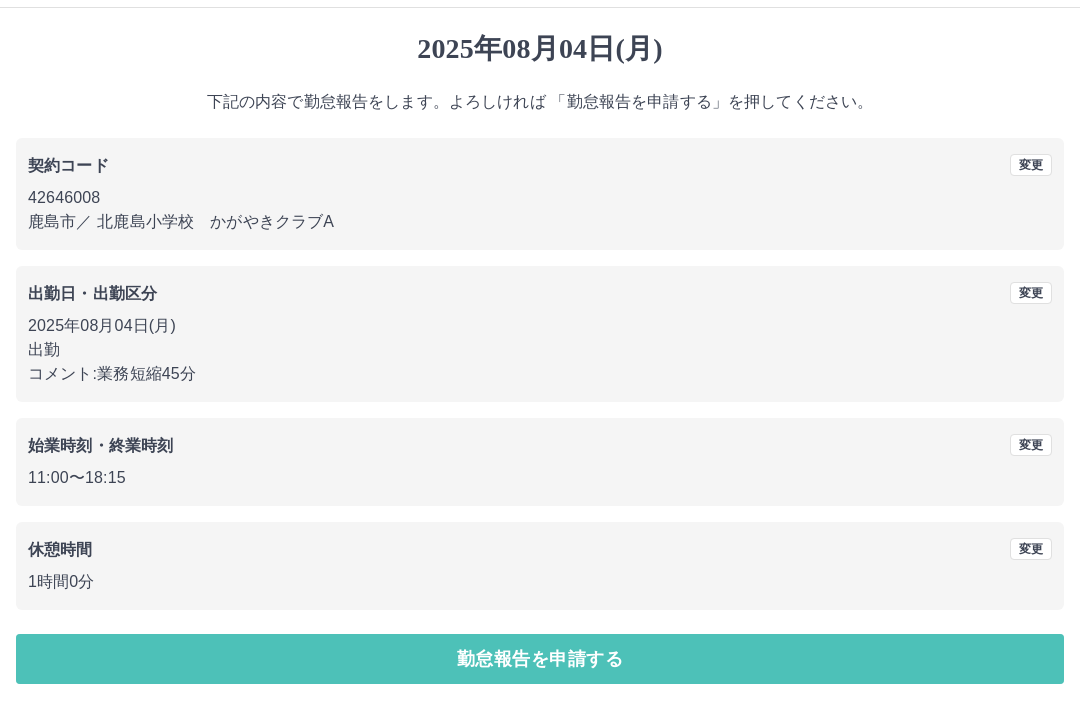 click on "勤怠報告を申請する" at bounding box center [540, 659] 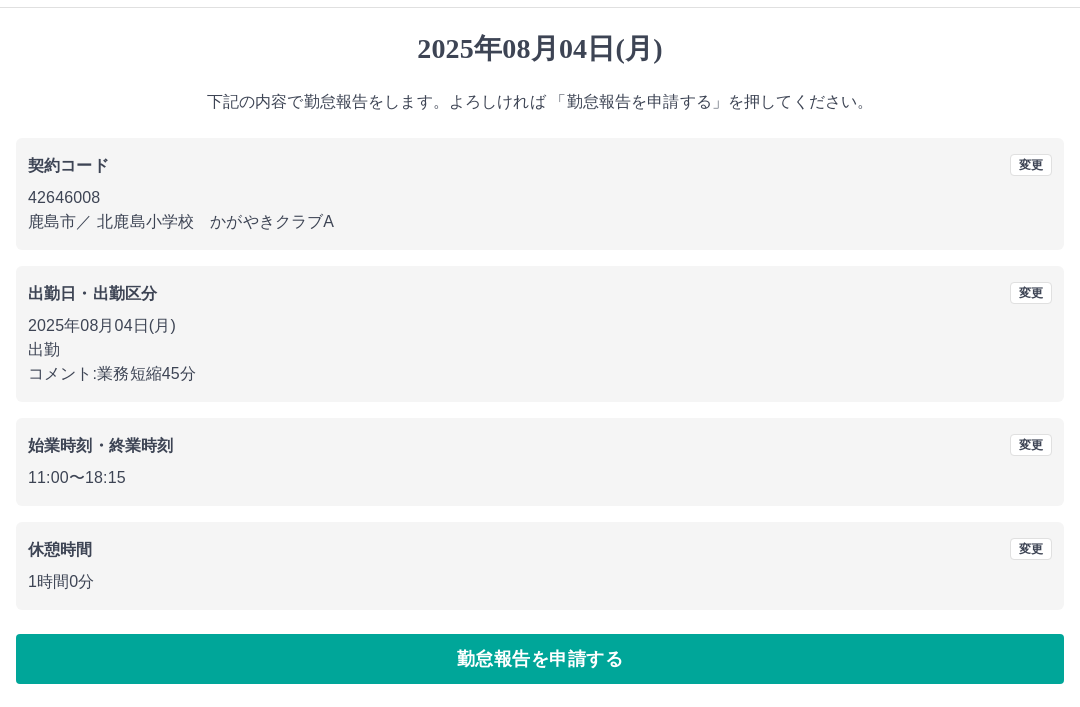 click on "勤怠報告を申請する" at bounding box center [540, 659] 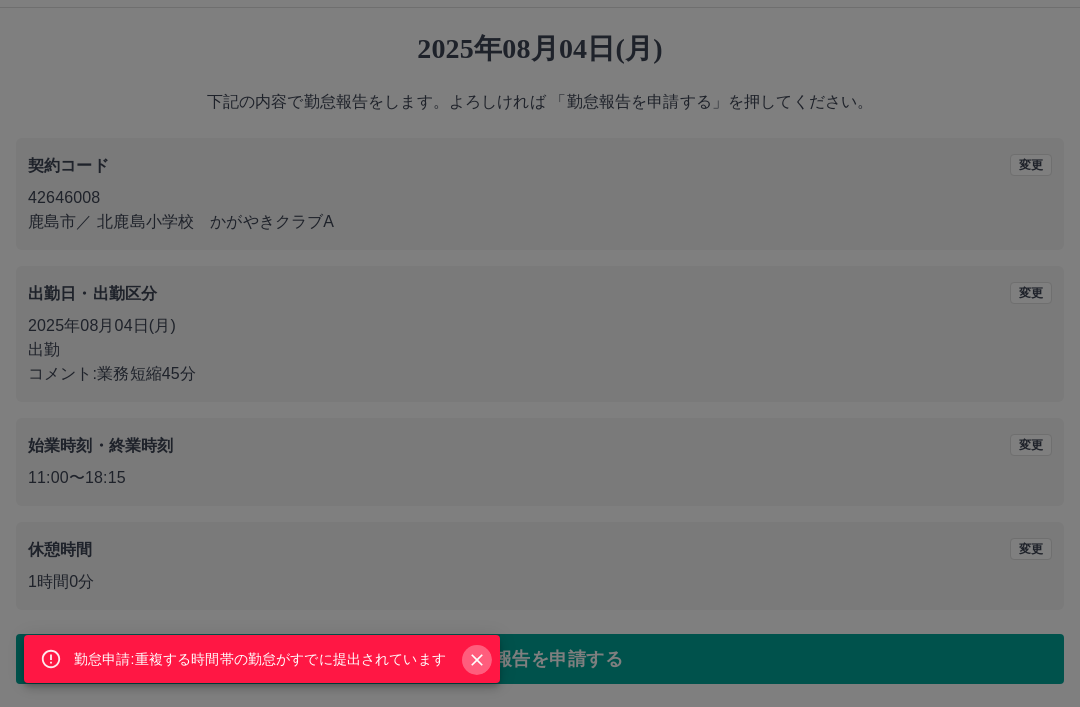 click 